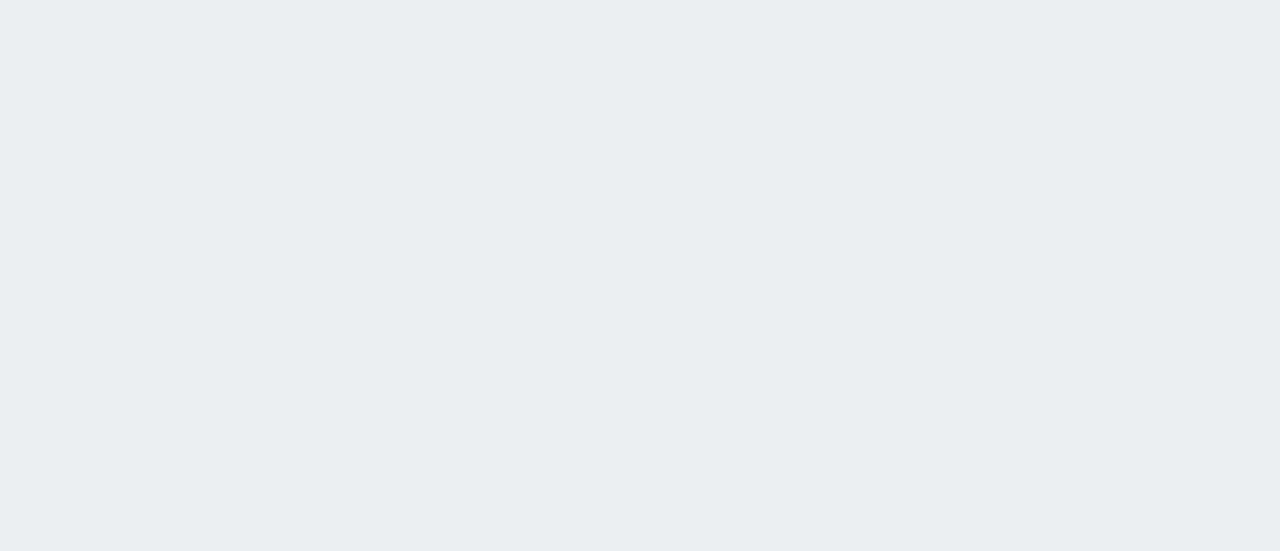 scroll, scrollTop: 0, scrollLeft: 0, axis: both 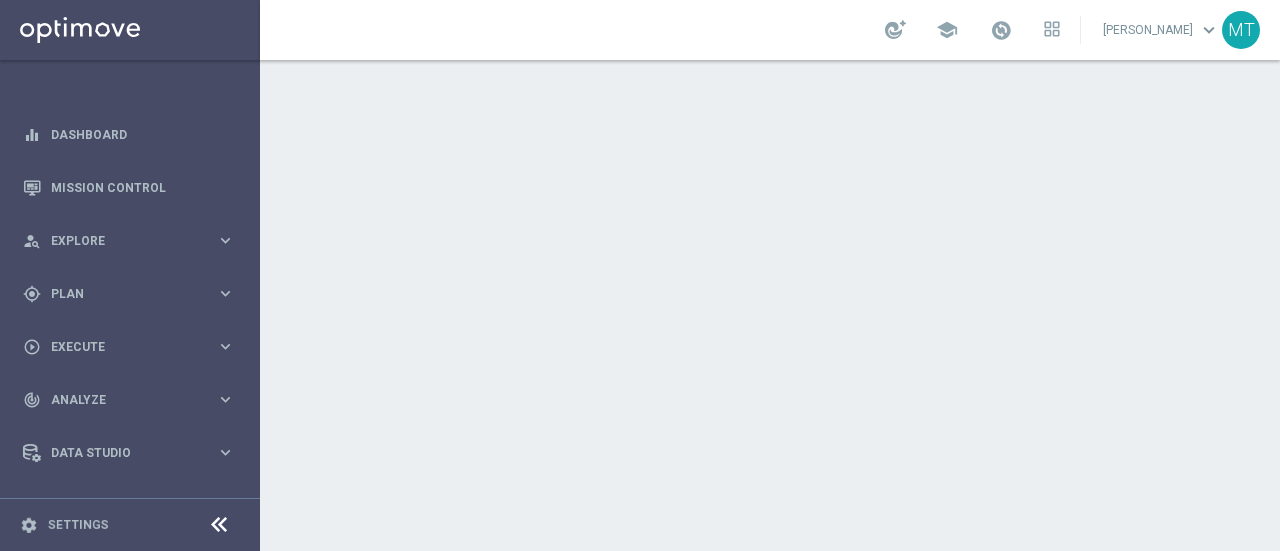 click on "school
[PERSON_NAME]  keyboard_arrow_down
MT" at bounding box center (770, 30) 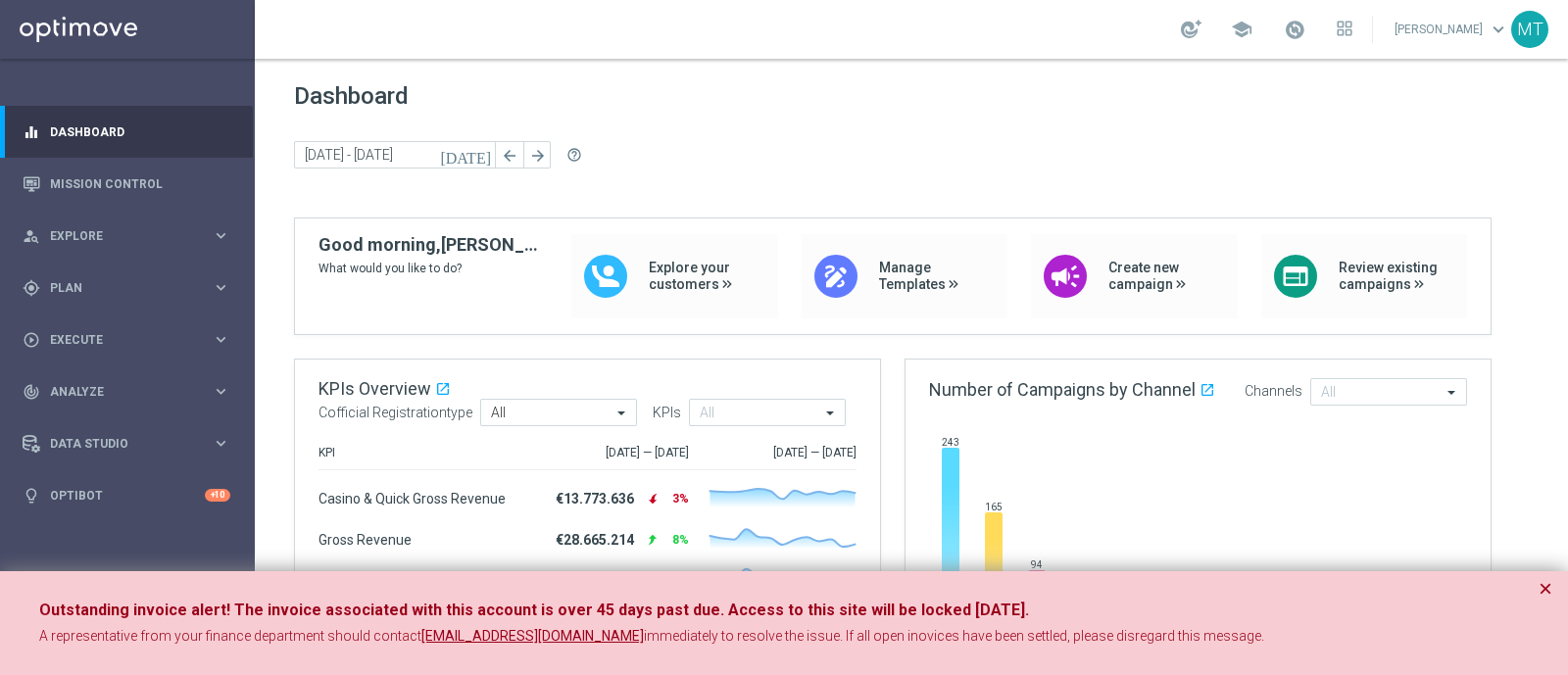 drag, startPoint x: 519, startPoint y: 7, endPoint x: 1027, endPoint y: 98, distance: 516.0862 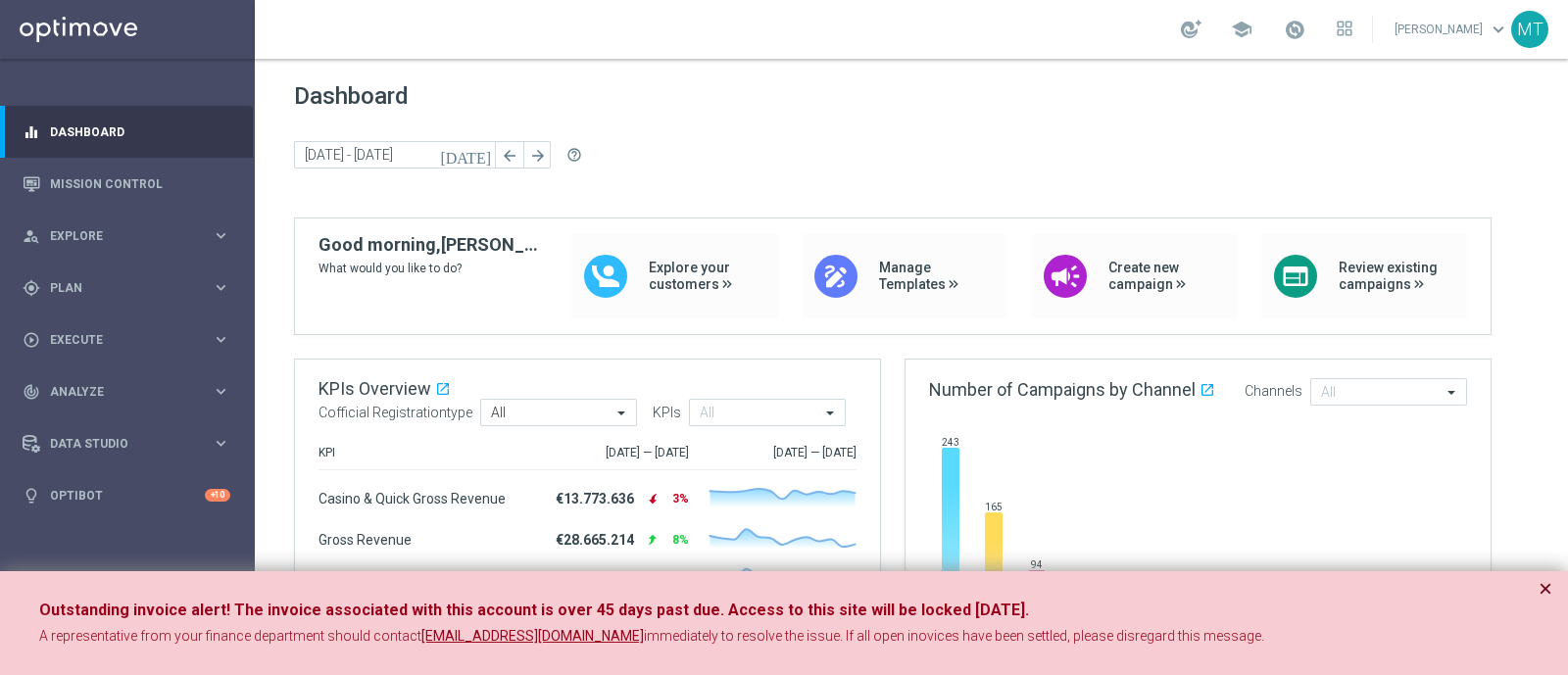 click on "×" at bounding box center [1545, 589] 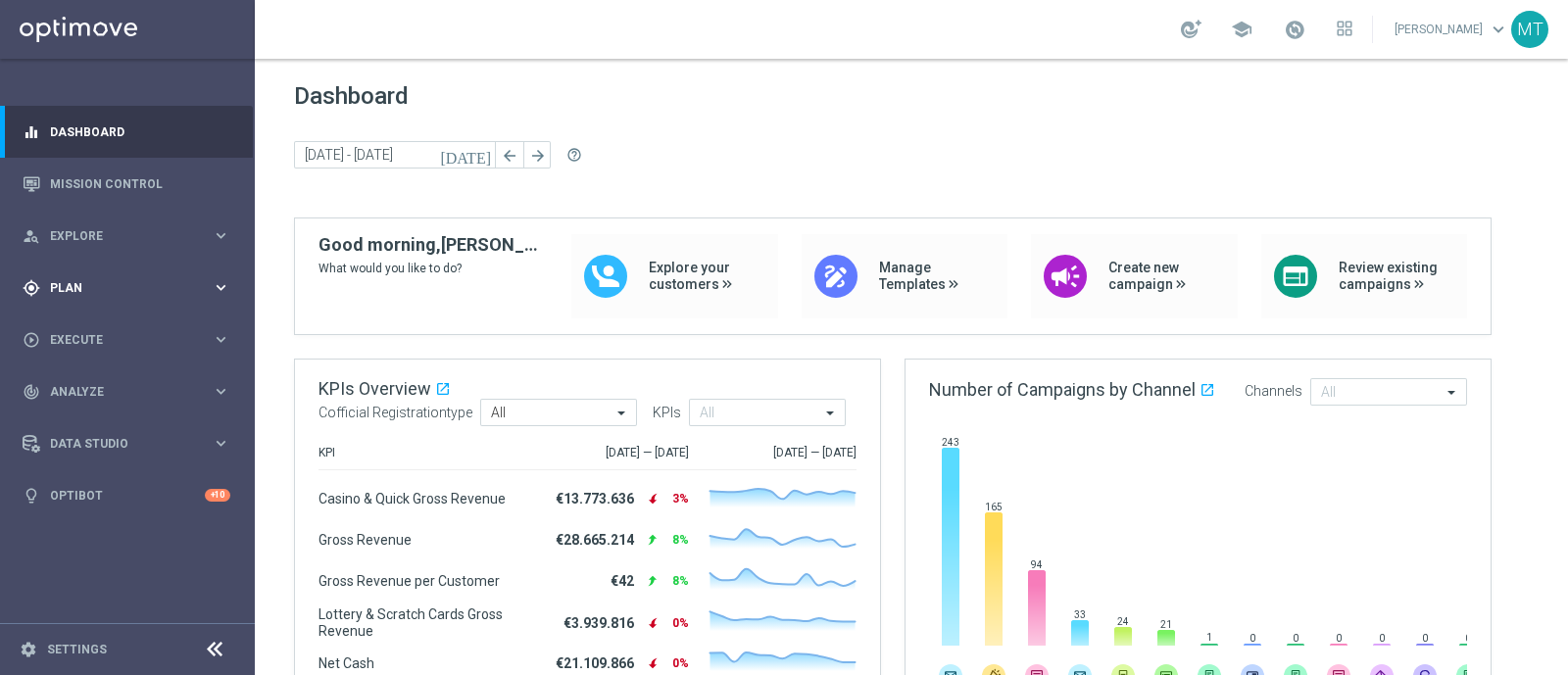 click on "Plan" at bounding box center [130, 288] 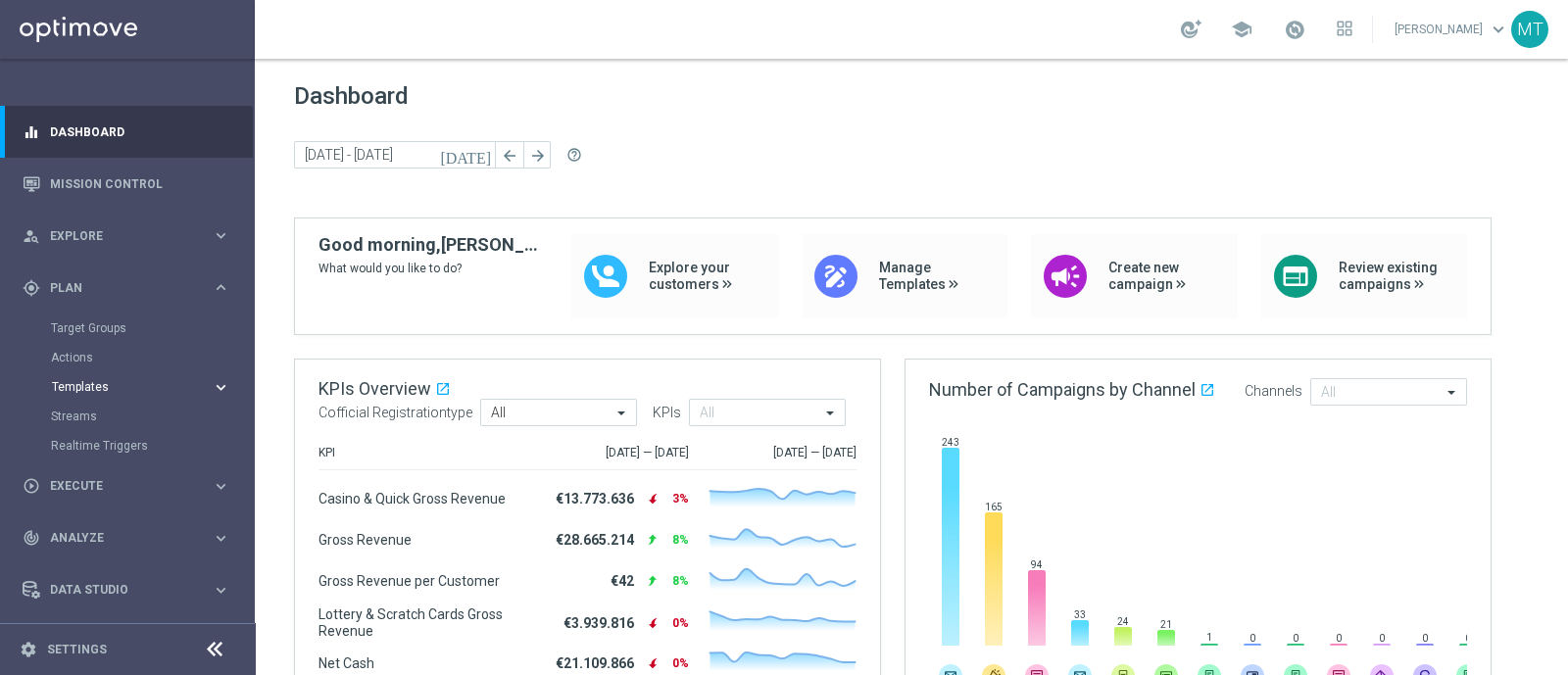 click on "Templates" at bounding box center (122, 387) 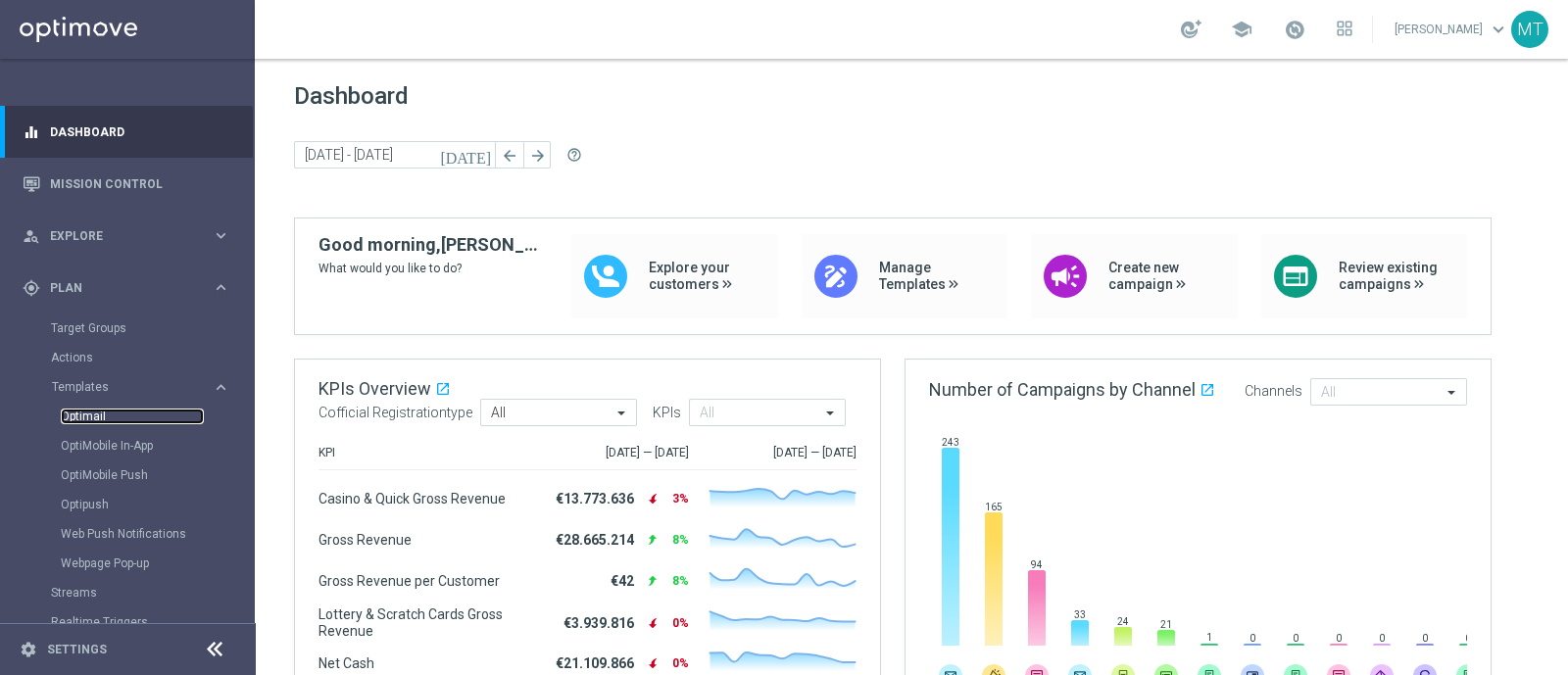 click on "Optimail" at bounding box center (132, 416) 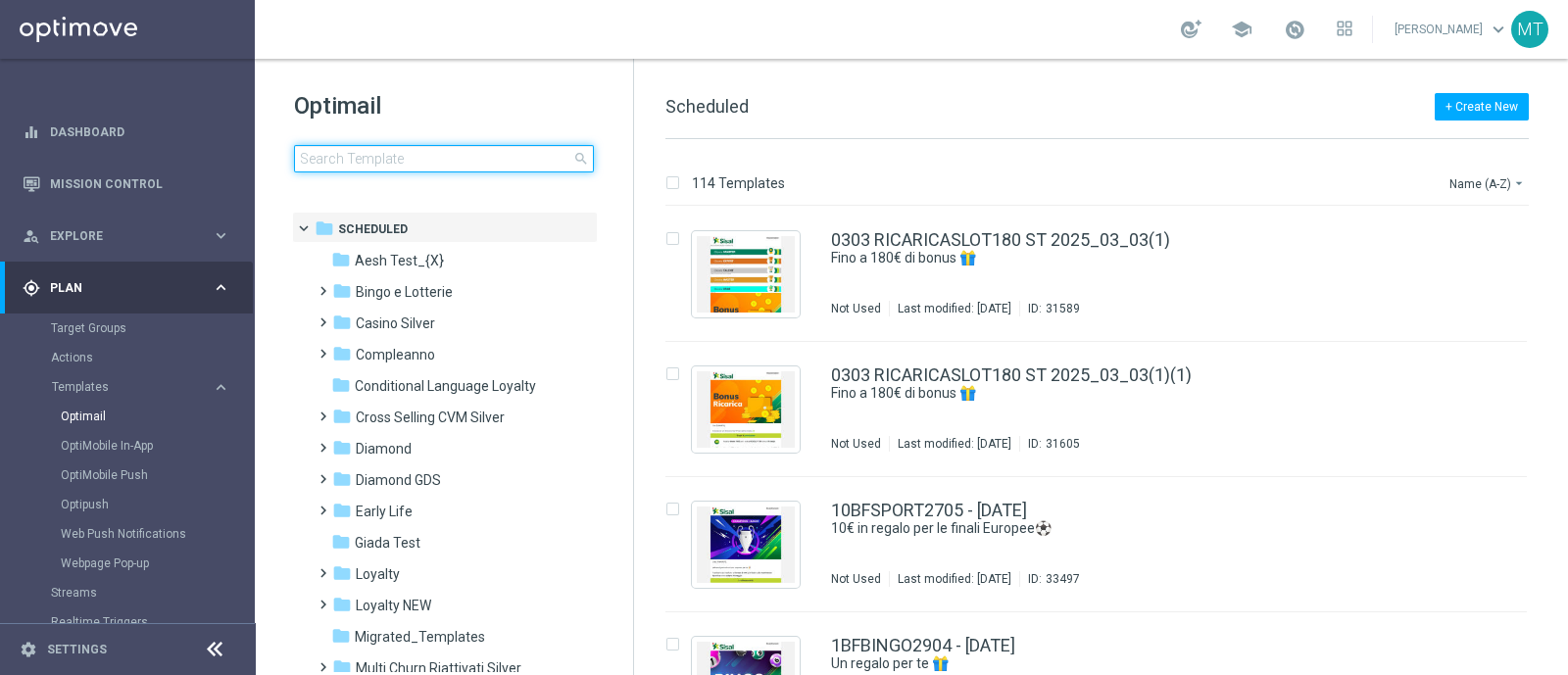 click 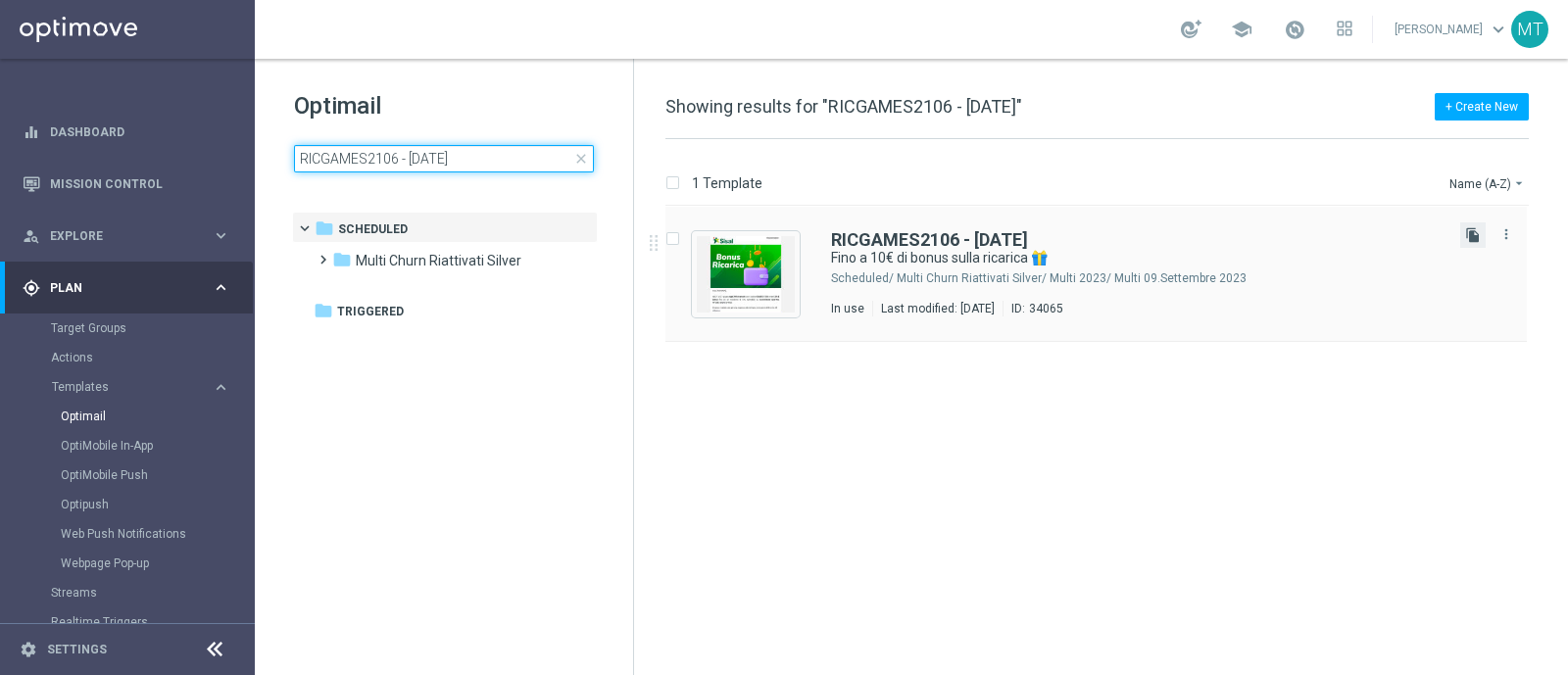 type on "RICGAMES2106 - [DATE]" 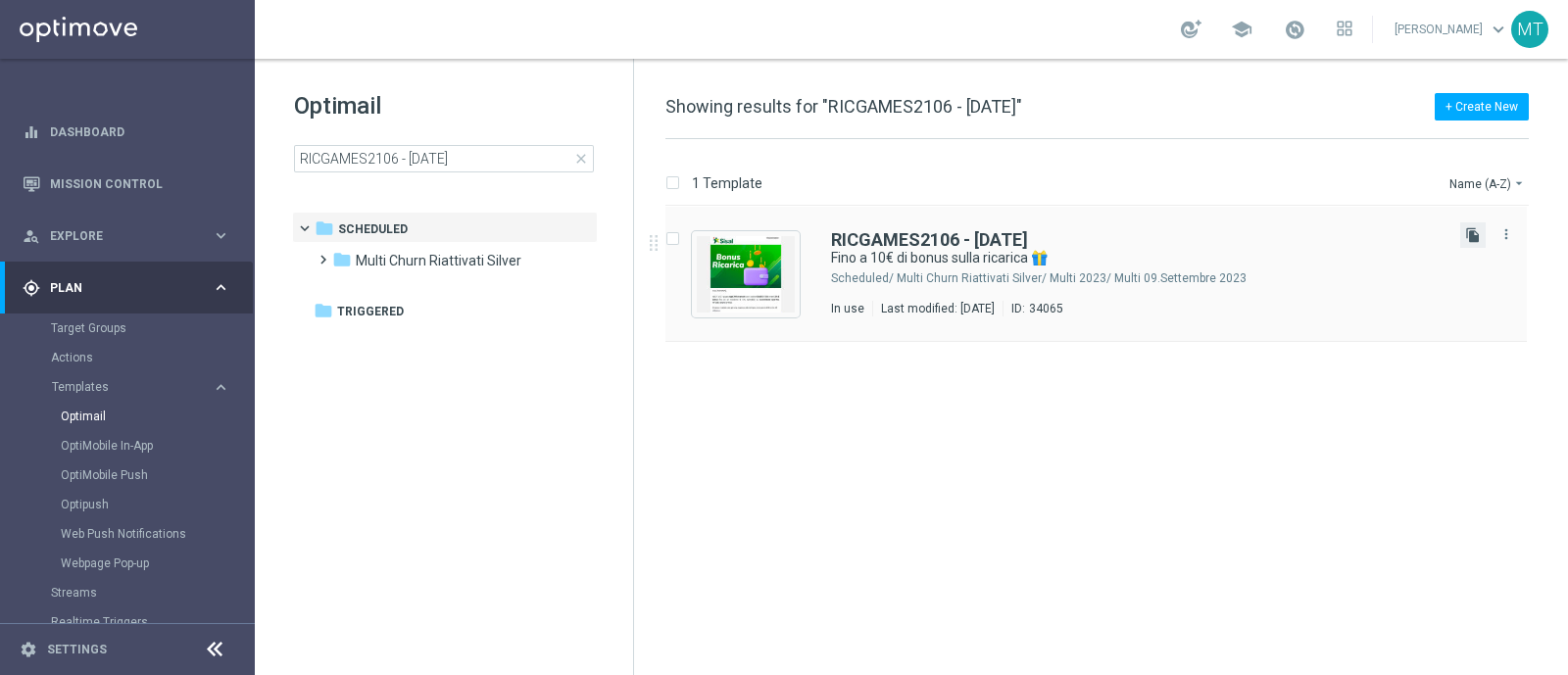 click on "file_copy" at bounding box center [1473, 235] 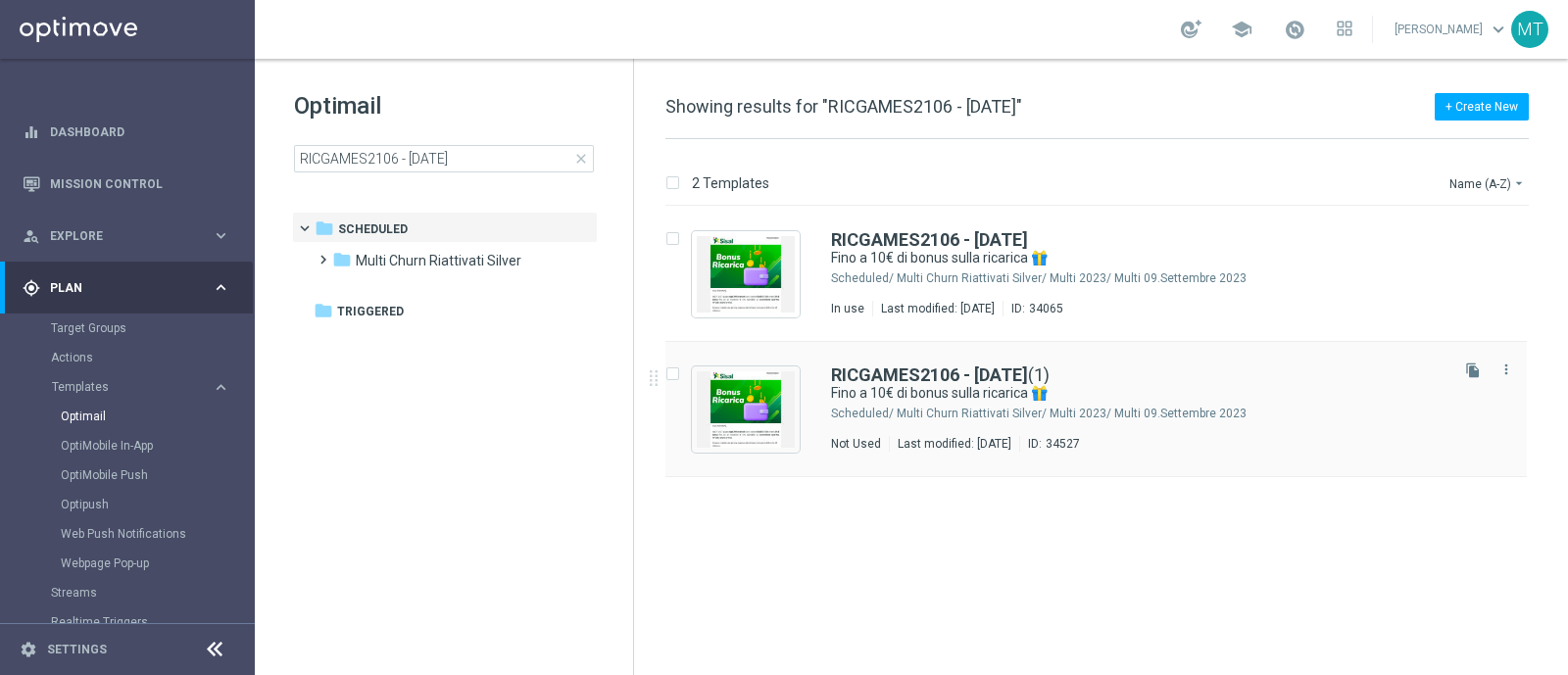 click on "Last modified: [DATE]" at bounding box center [955, 444] 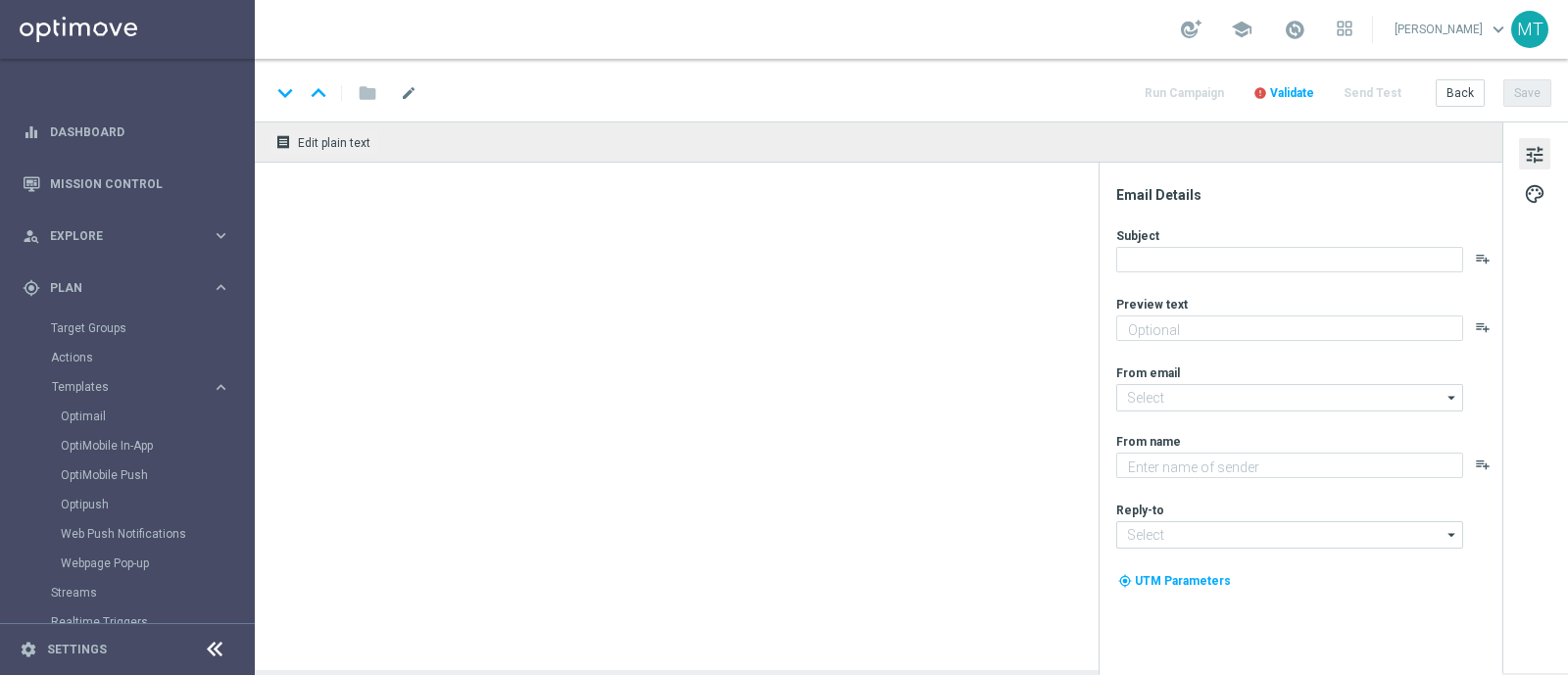 type on "RICGAMES2106 - [DATE](1)" 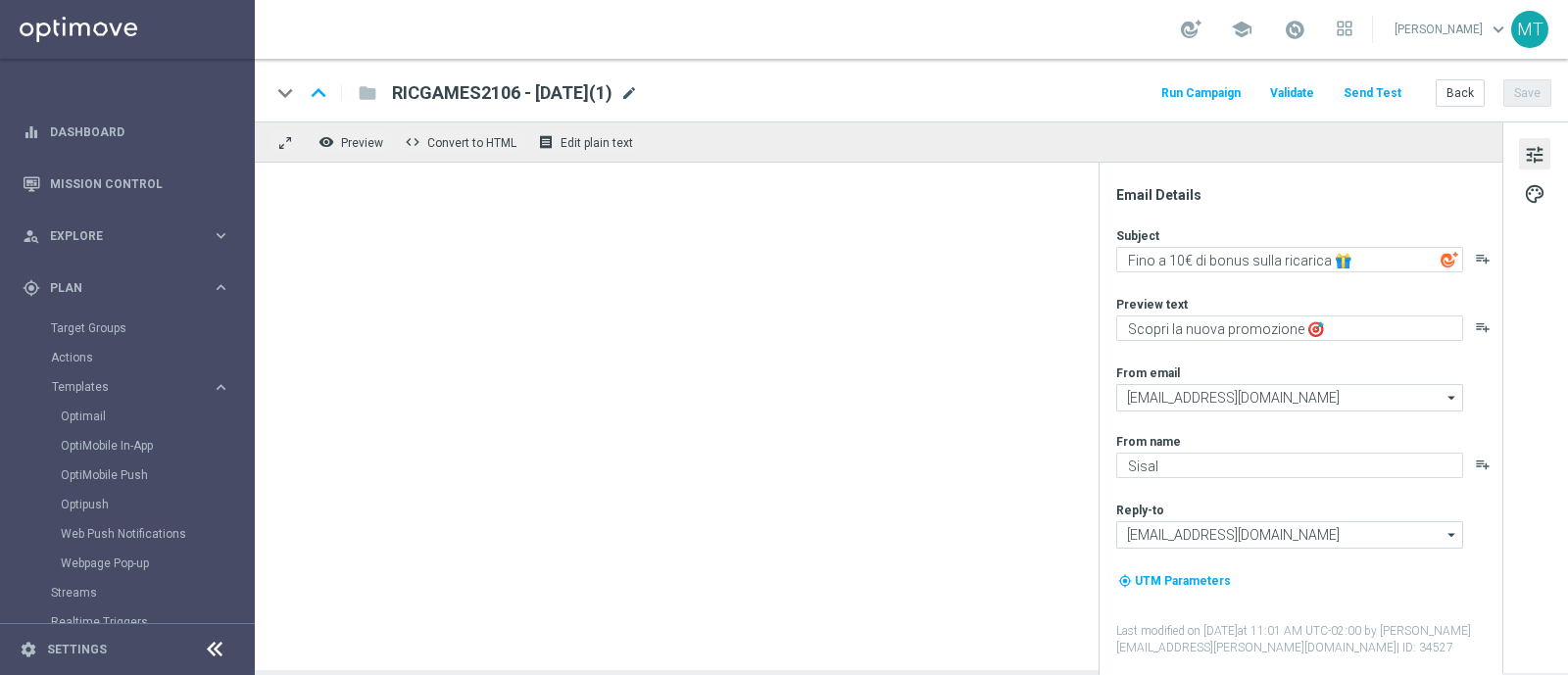click on "mode_edit" 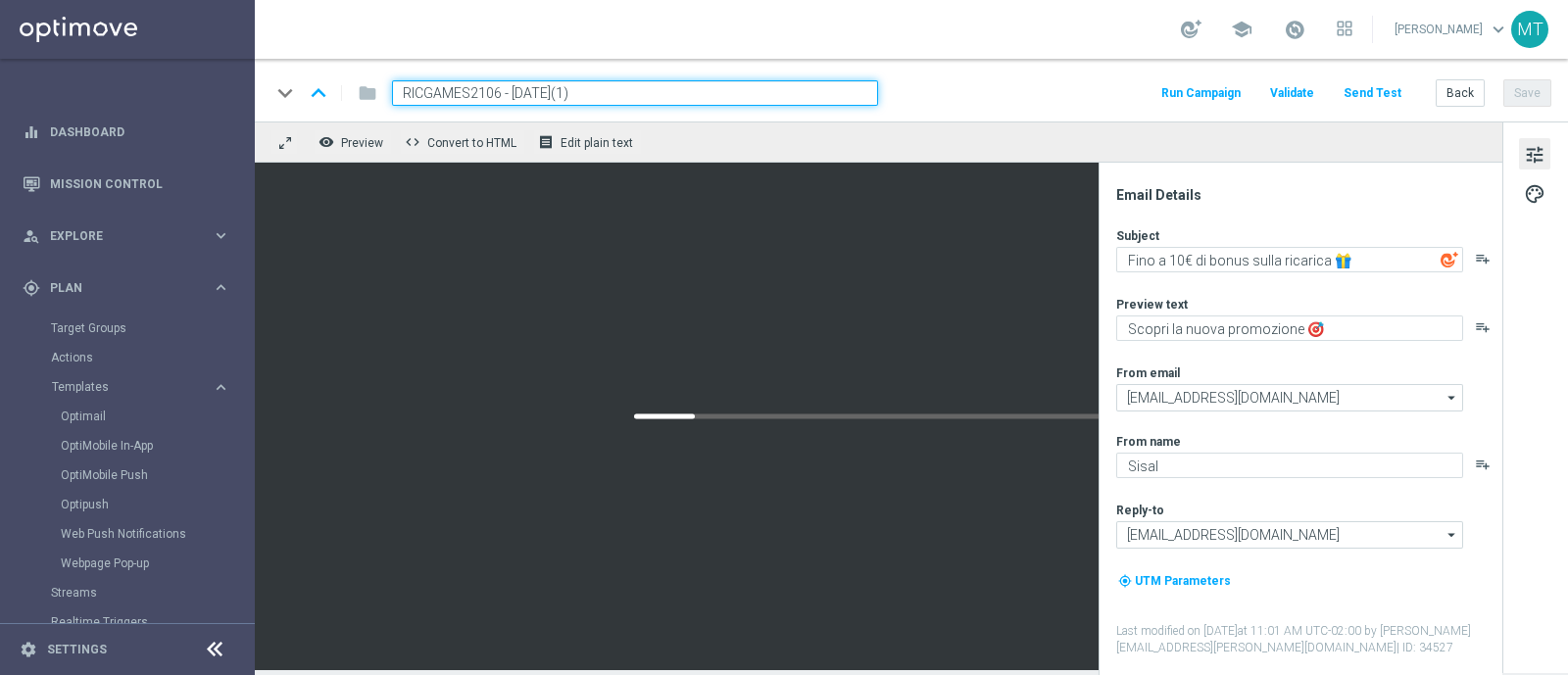 drag, startPoint x: 501, startPoint y: 95, endPoint x: 396, endPoint y: 66, distance: 108.93117 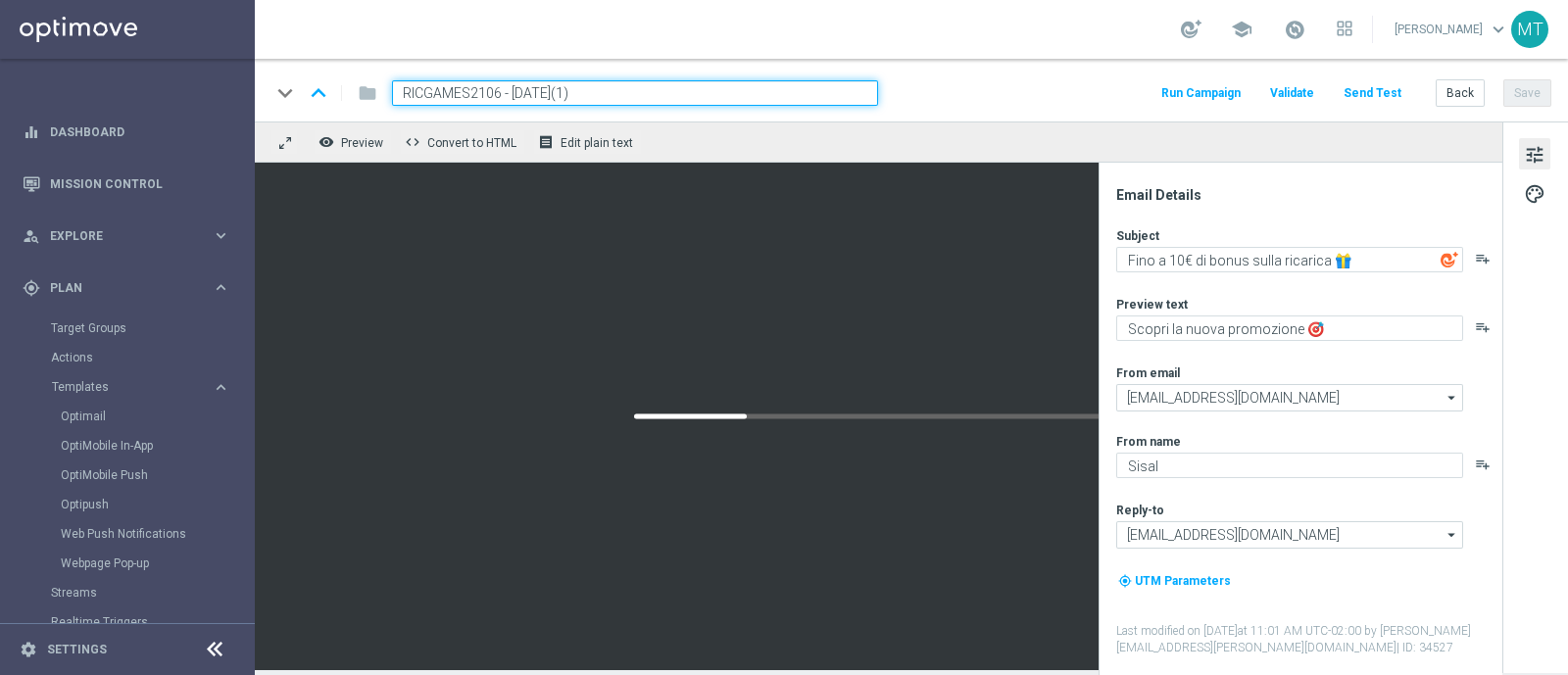 paste on "1207" 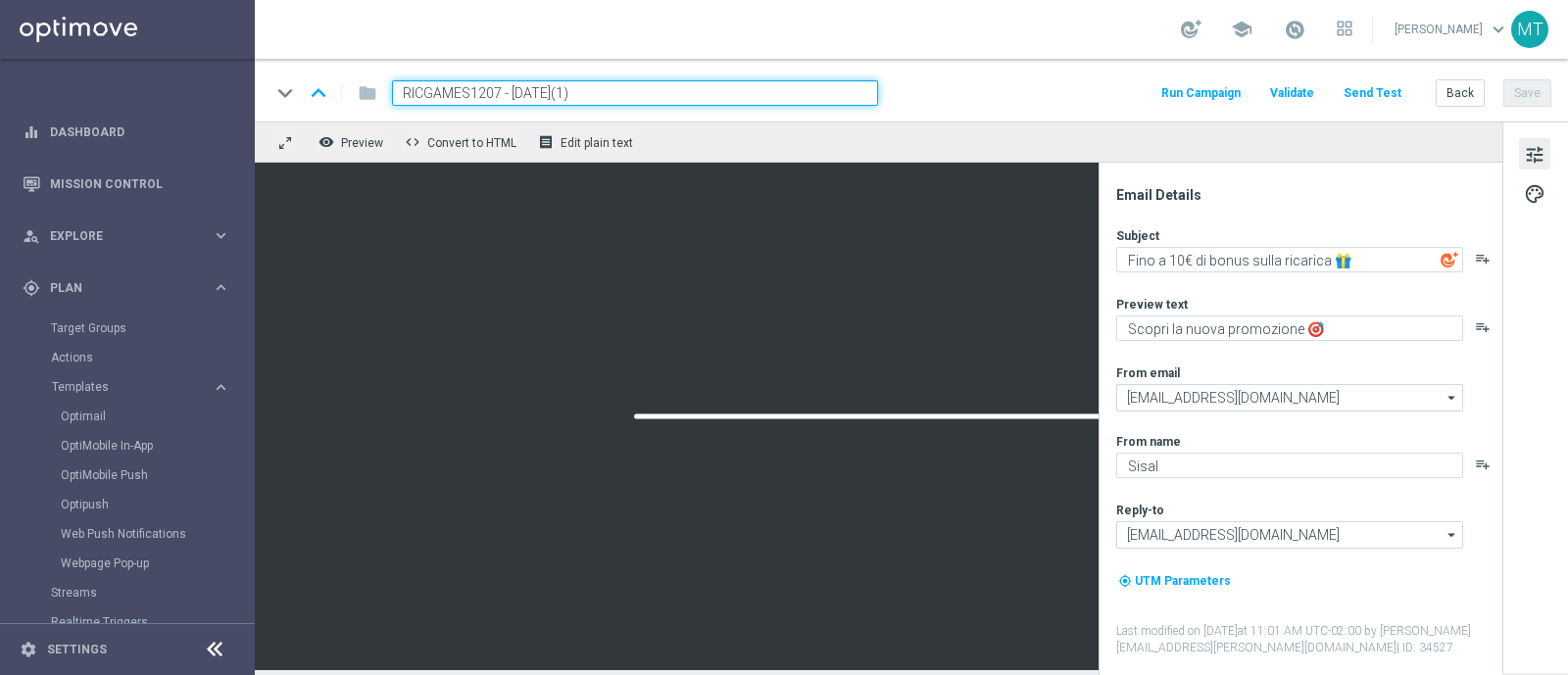 click on "RICGAMES1207 - [DATE](1)" at bounding box center [635, 93] 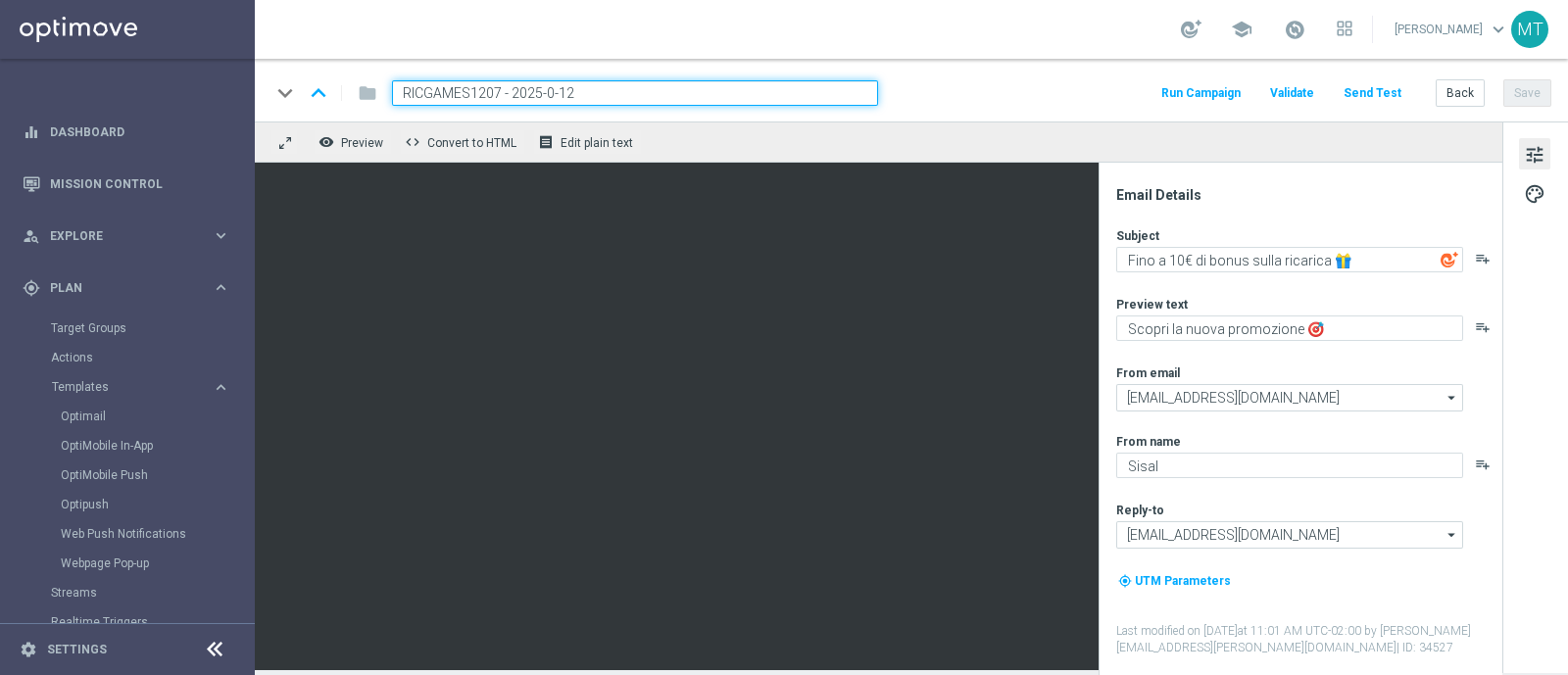 type on "RICGAMES1207 - [DATE]" 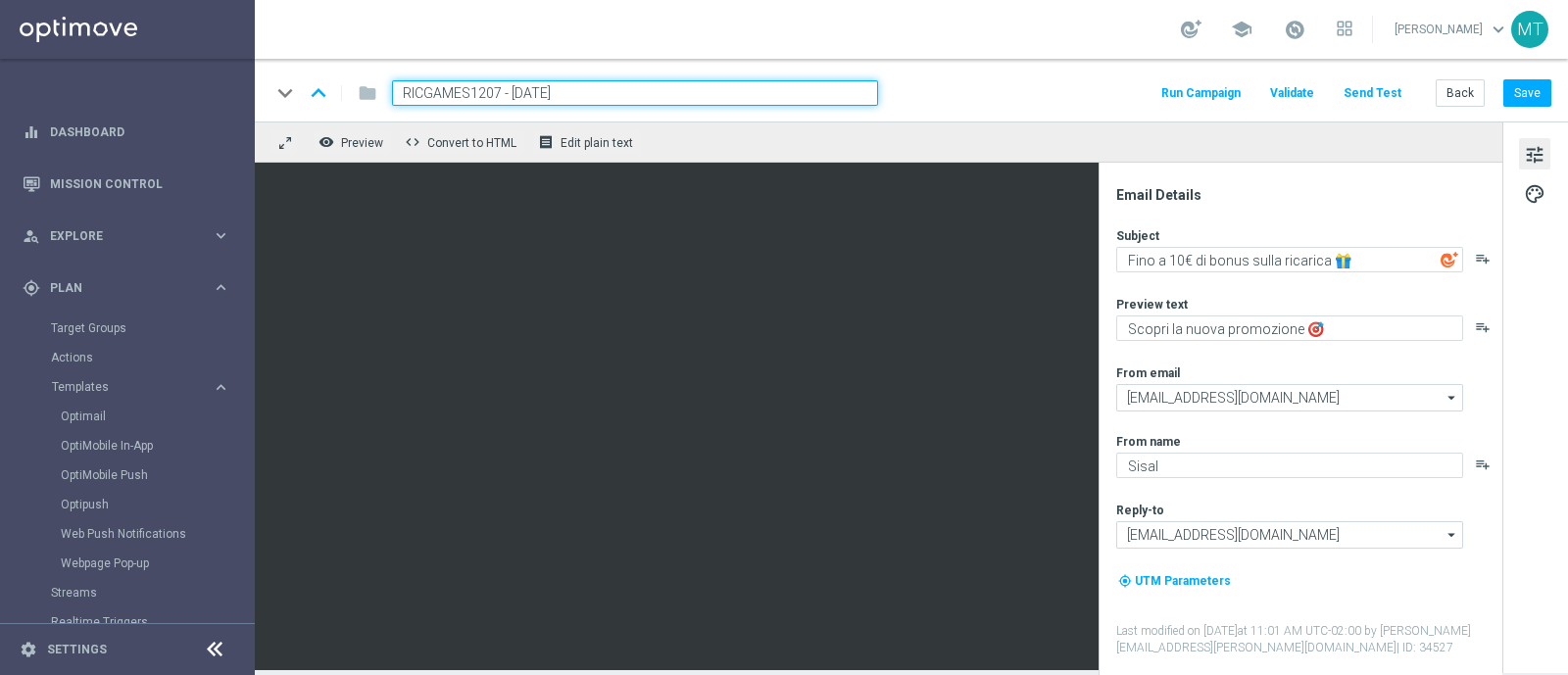 click on "RICGAMES1207 - [DATE]" at bounding box center (635, 93) 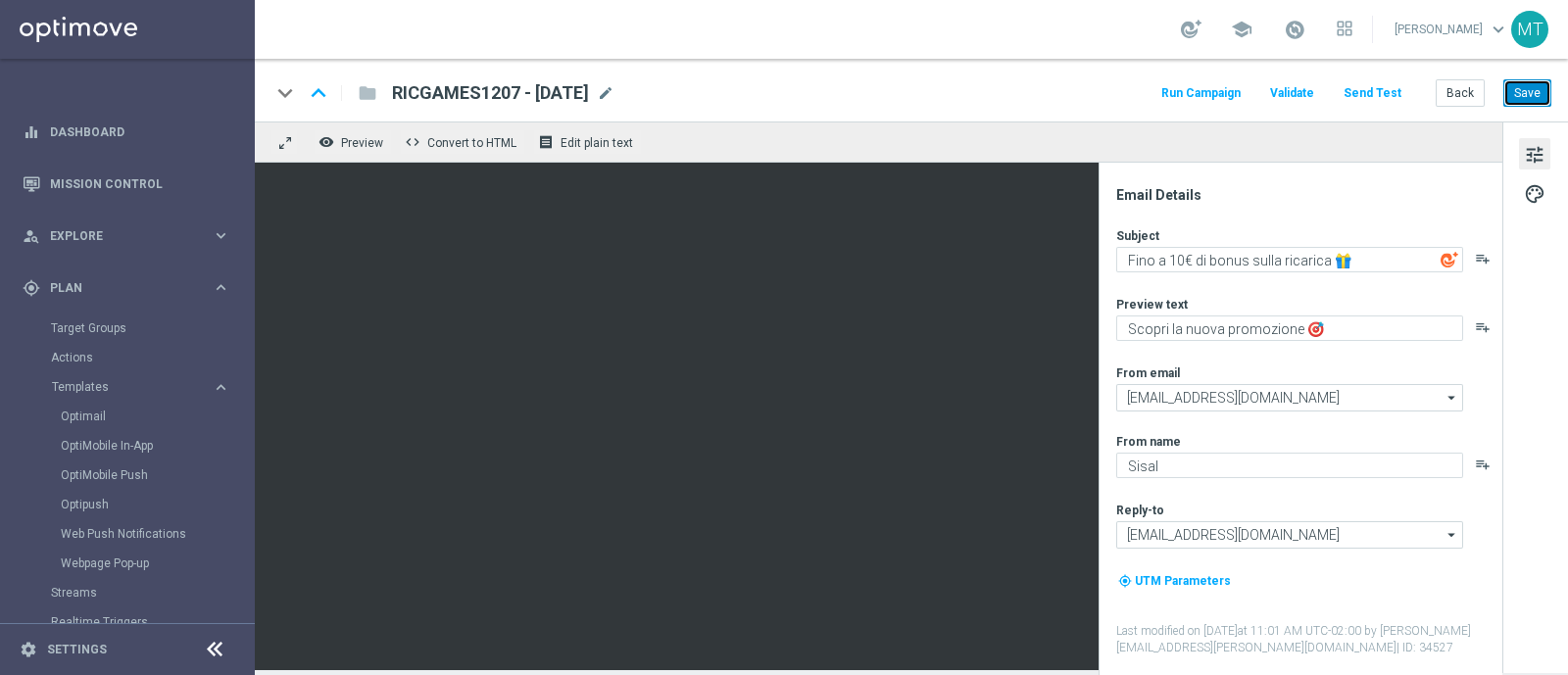 click on "Save" at bounding box center [1527, 93] 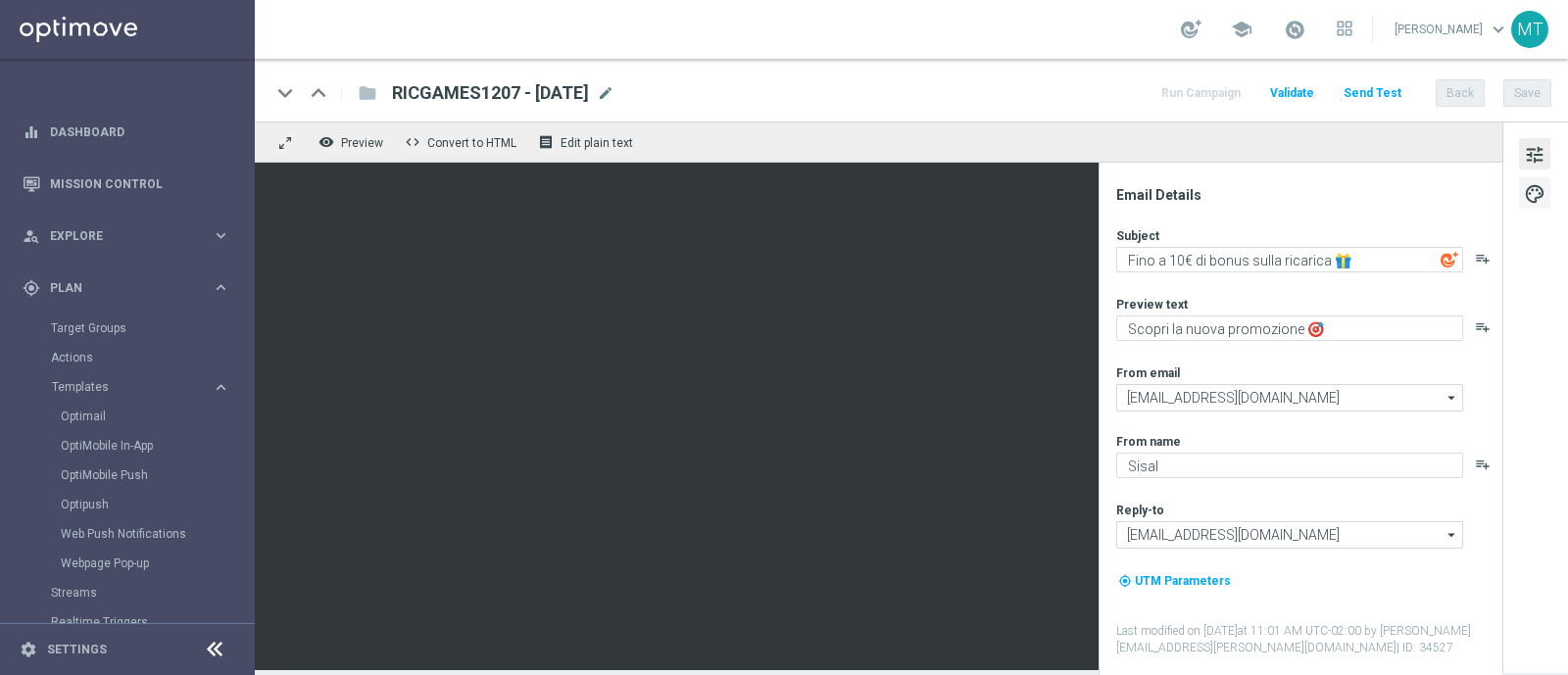 click on "palette" 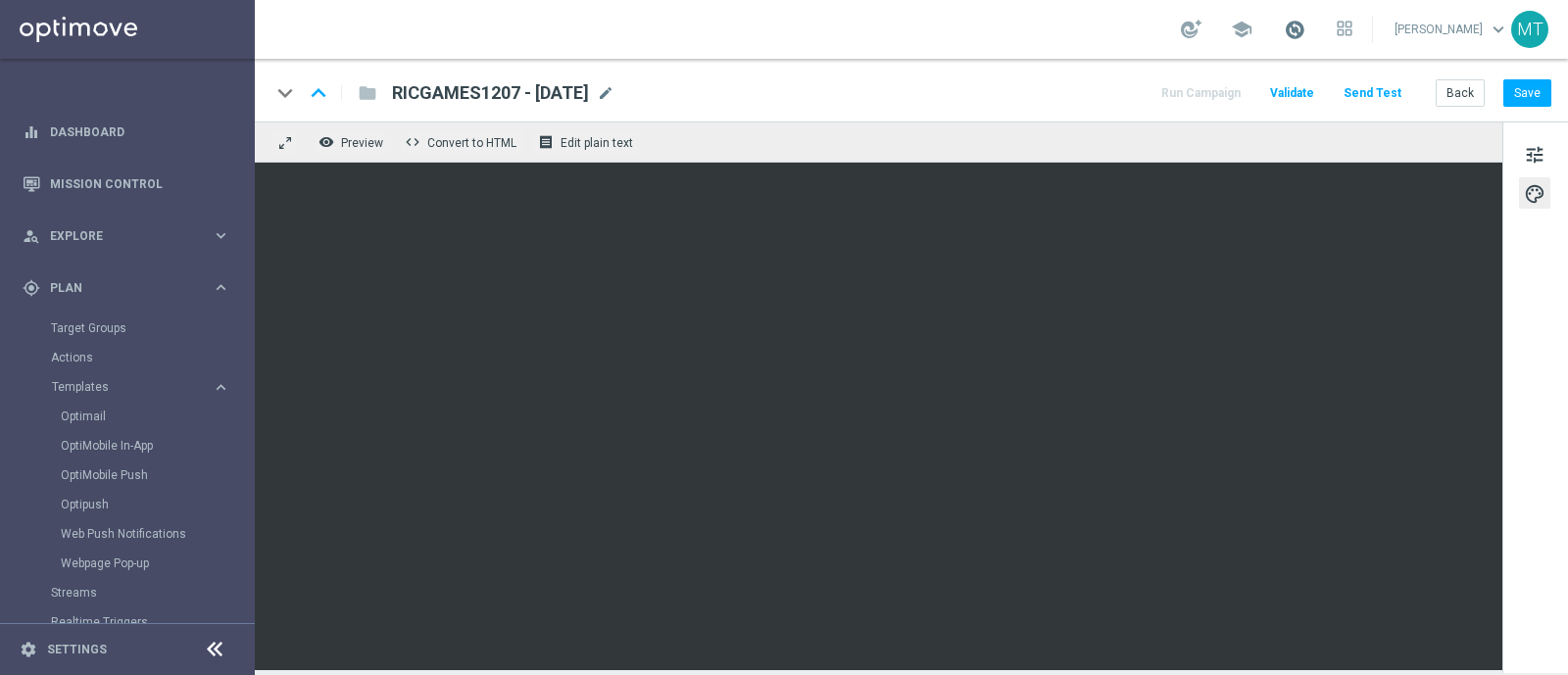 click at bounding box center [1295, 29] 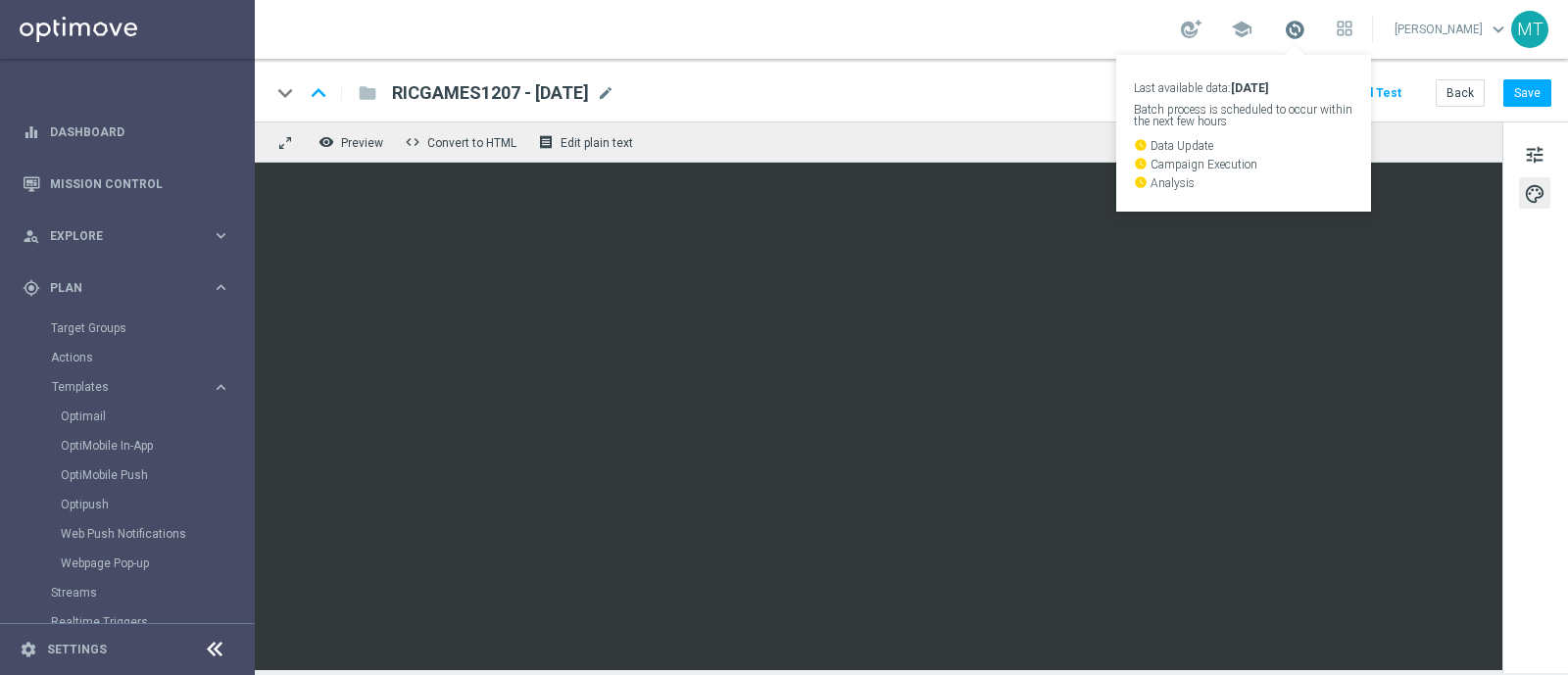 click at bounding box center [1295, 29] 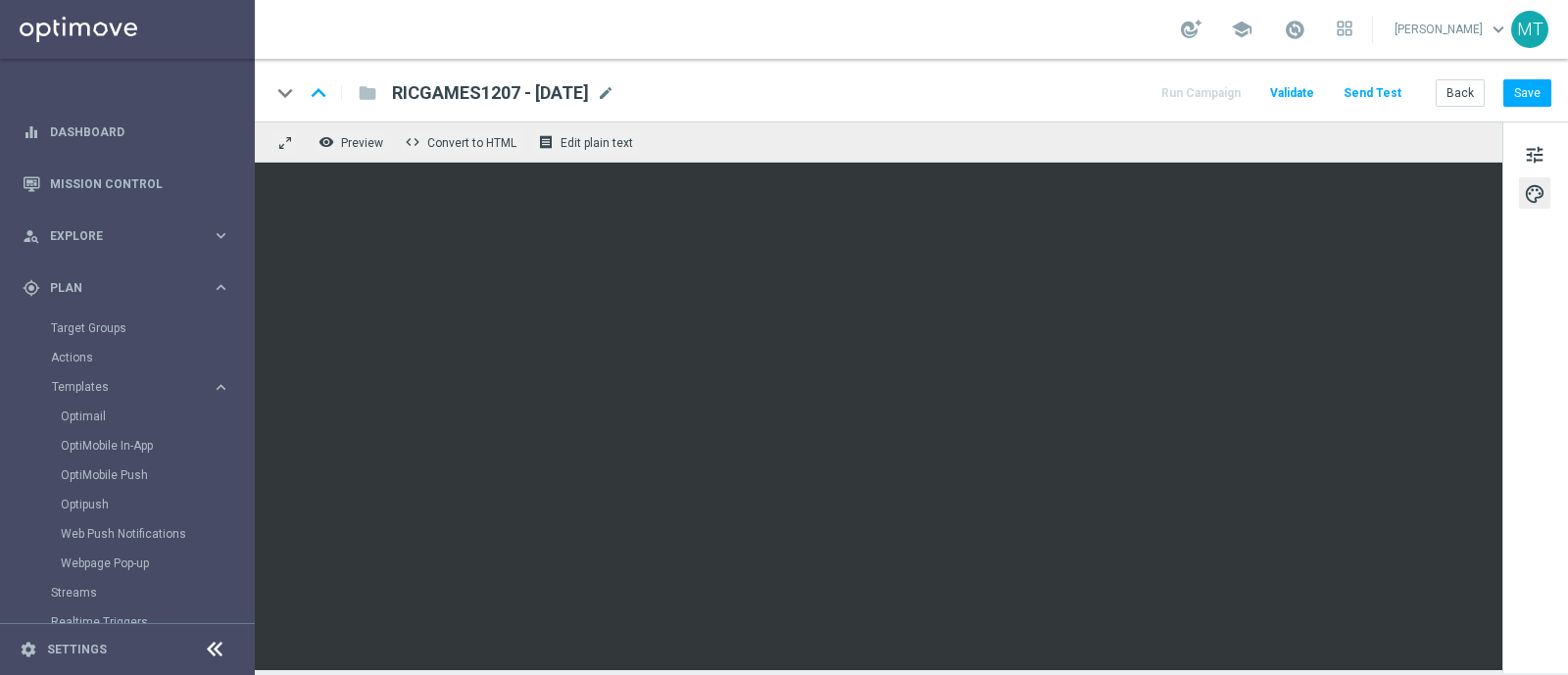 click on "tune
palette" 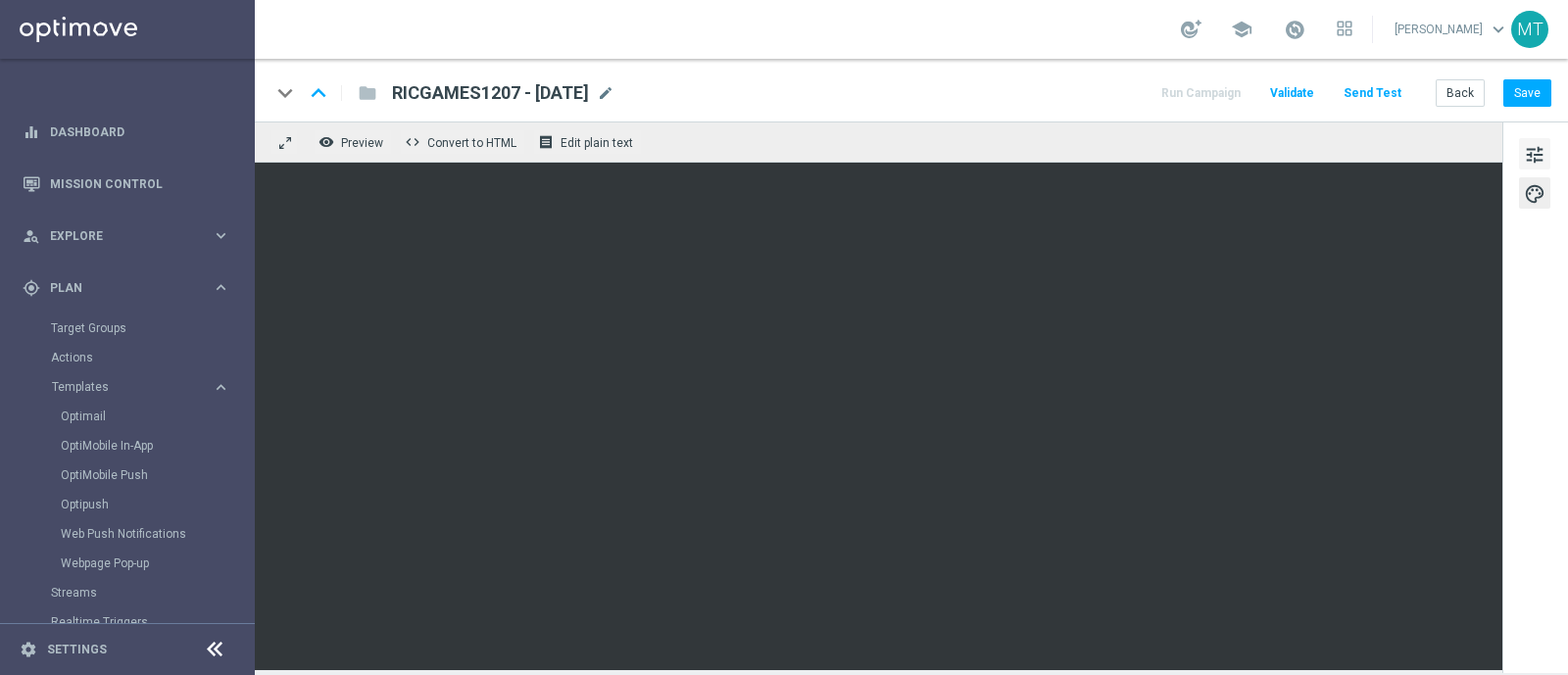click on "tune" 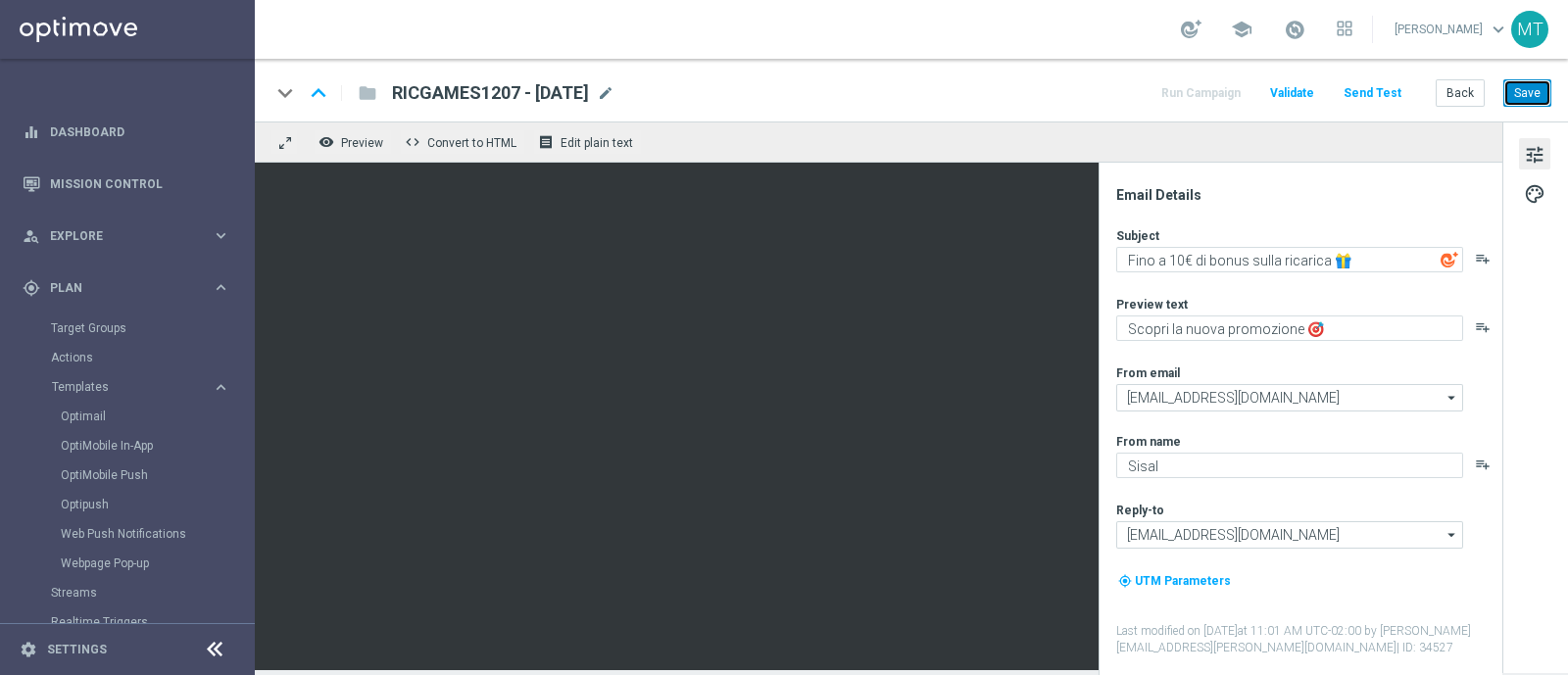 click on "Save" at bounding box center (1527, 93) 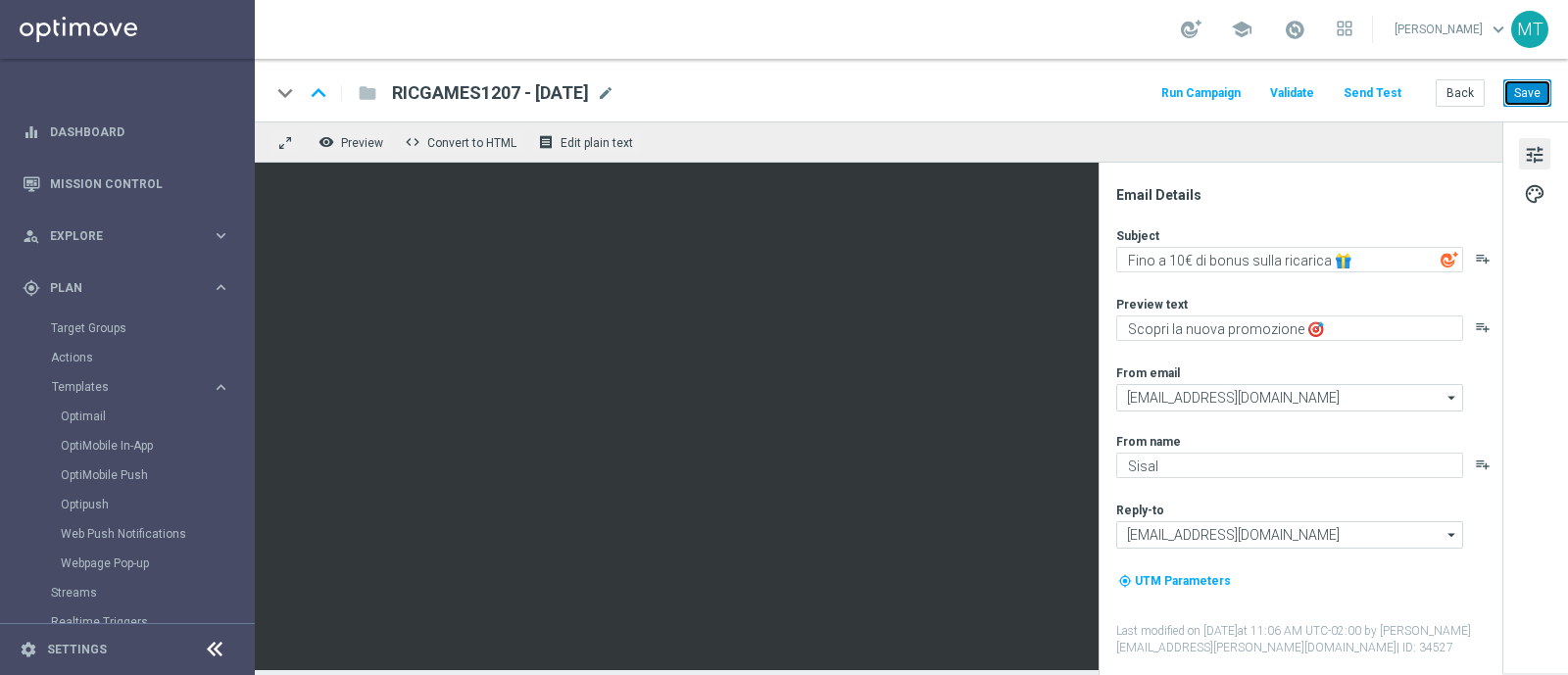 click on "Save" at bounding box center [1527, 93] 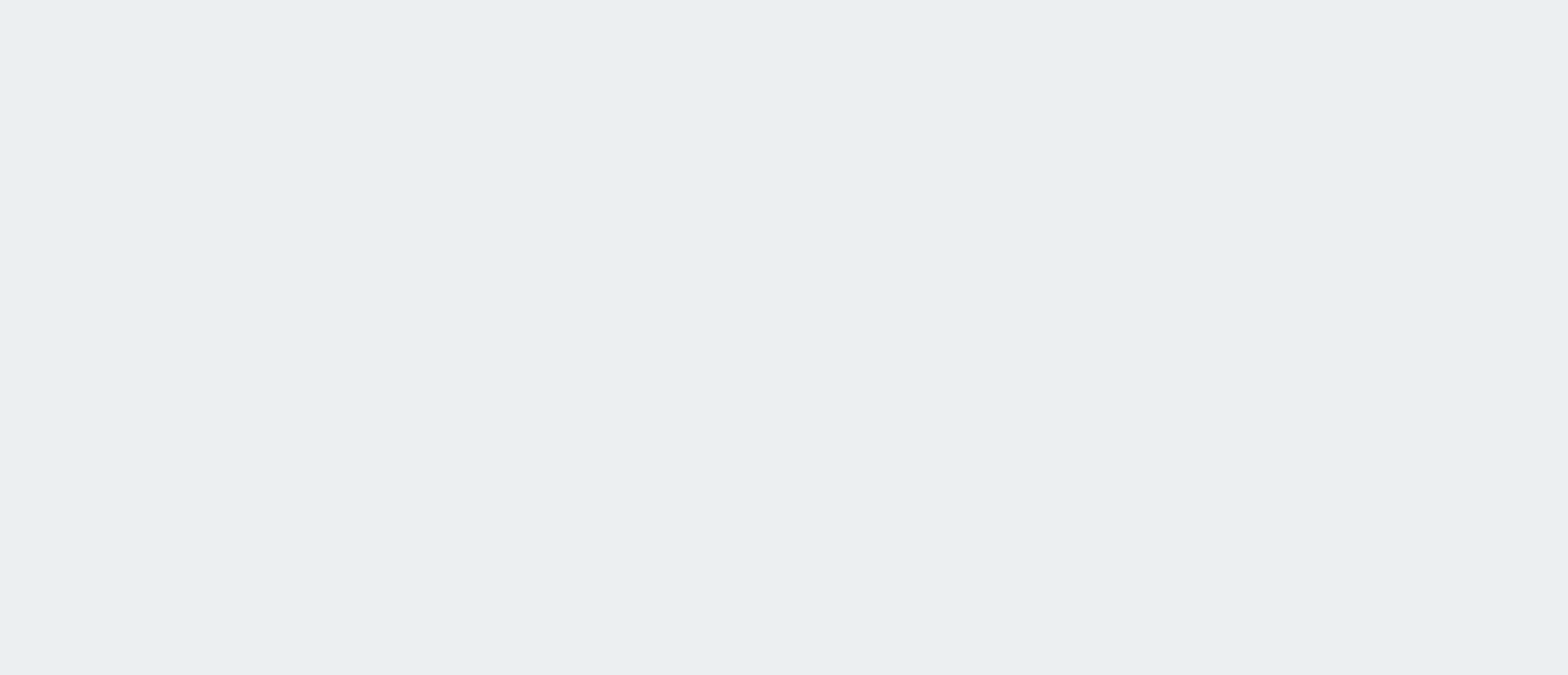 scroll, scrollTop: 0, scrollLeft: 0, axis: both 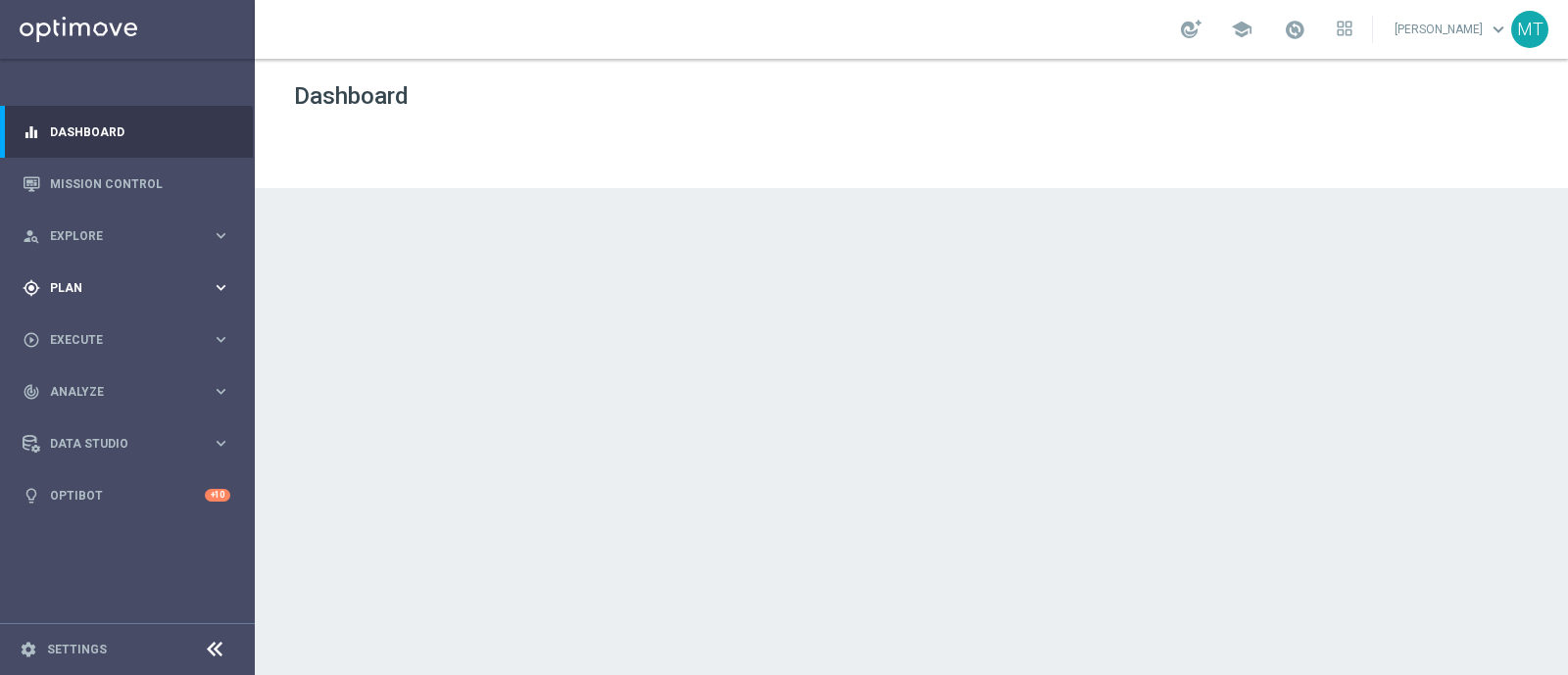 click on "Plan" at bounding box center [130, 288] 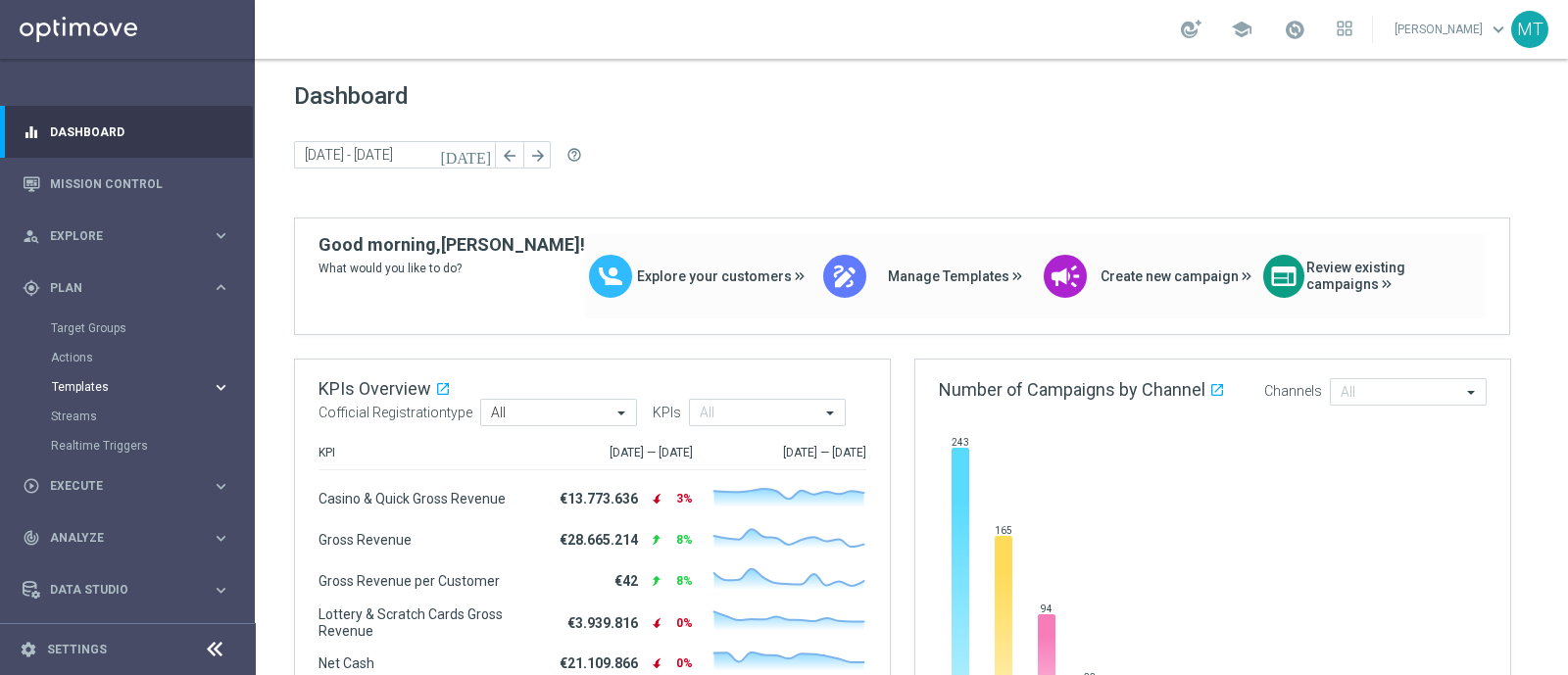 click on "Templates" at bounding box center [122, 387] 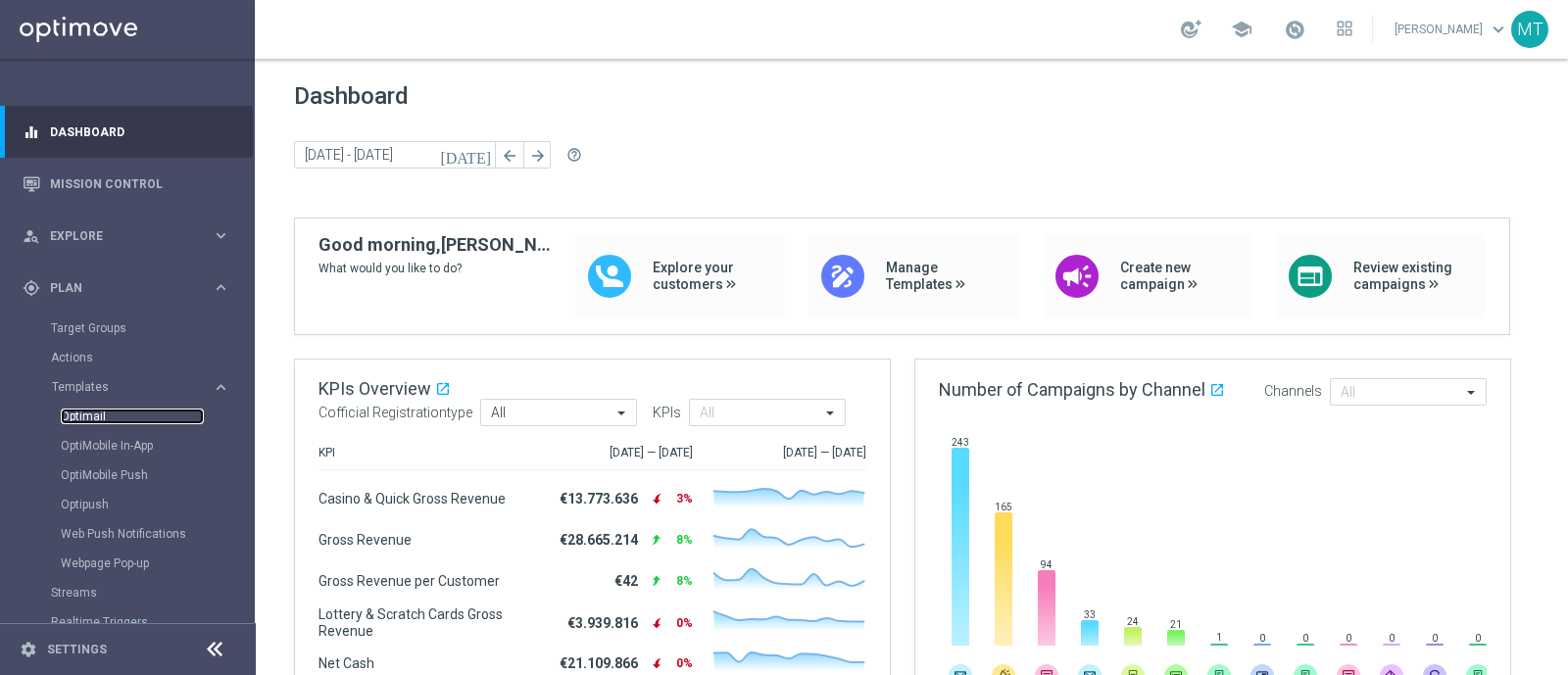 click on "Optimail" at bounding box center (132, 416) 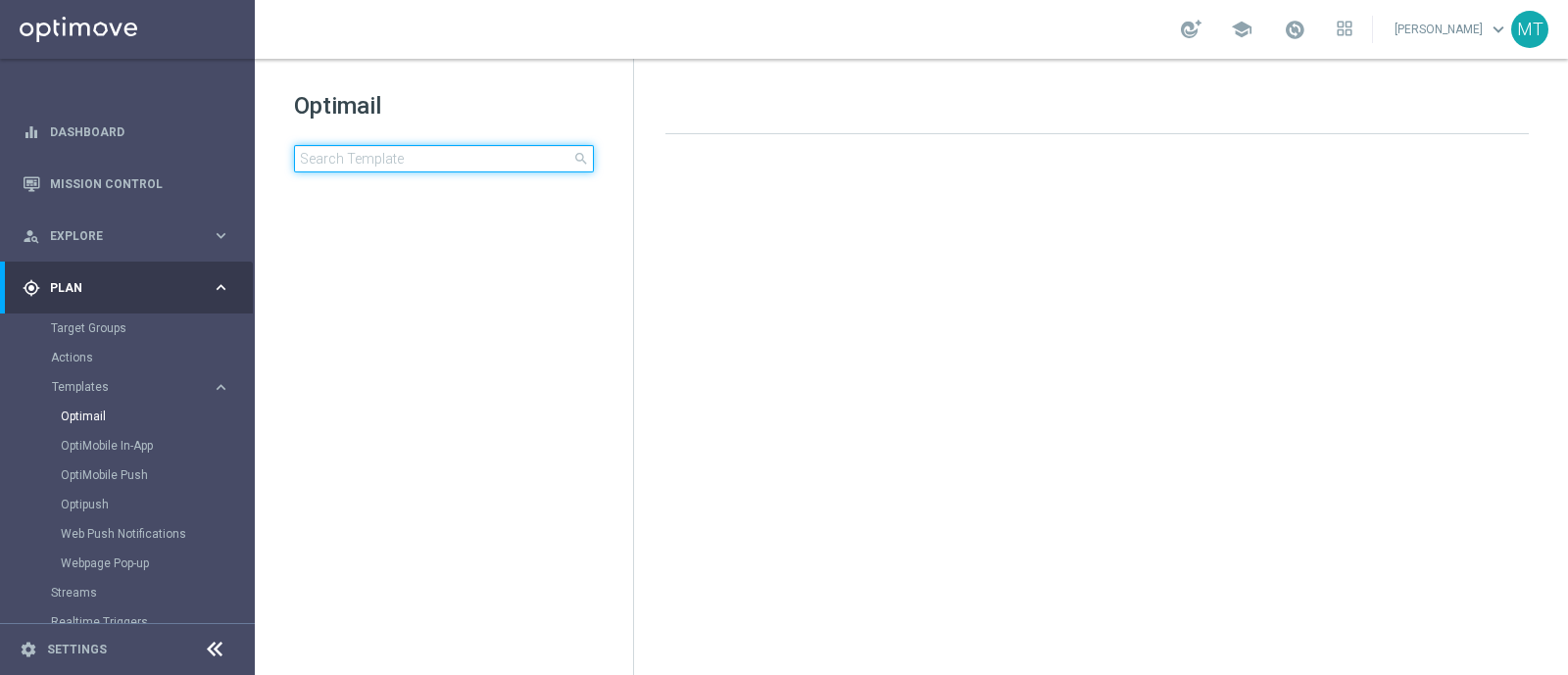 click 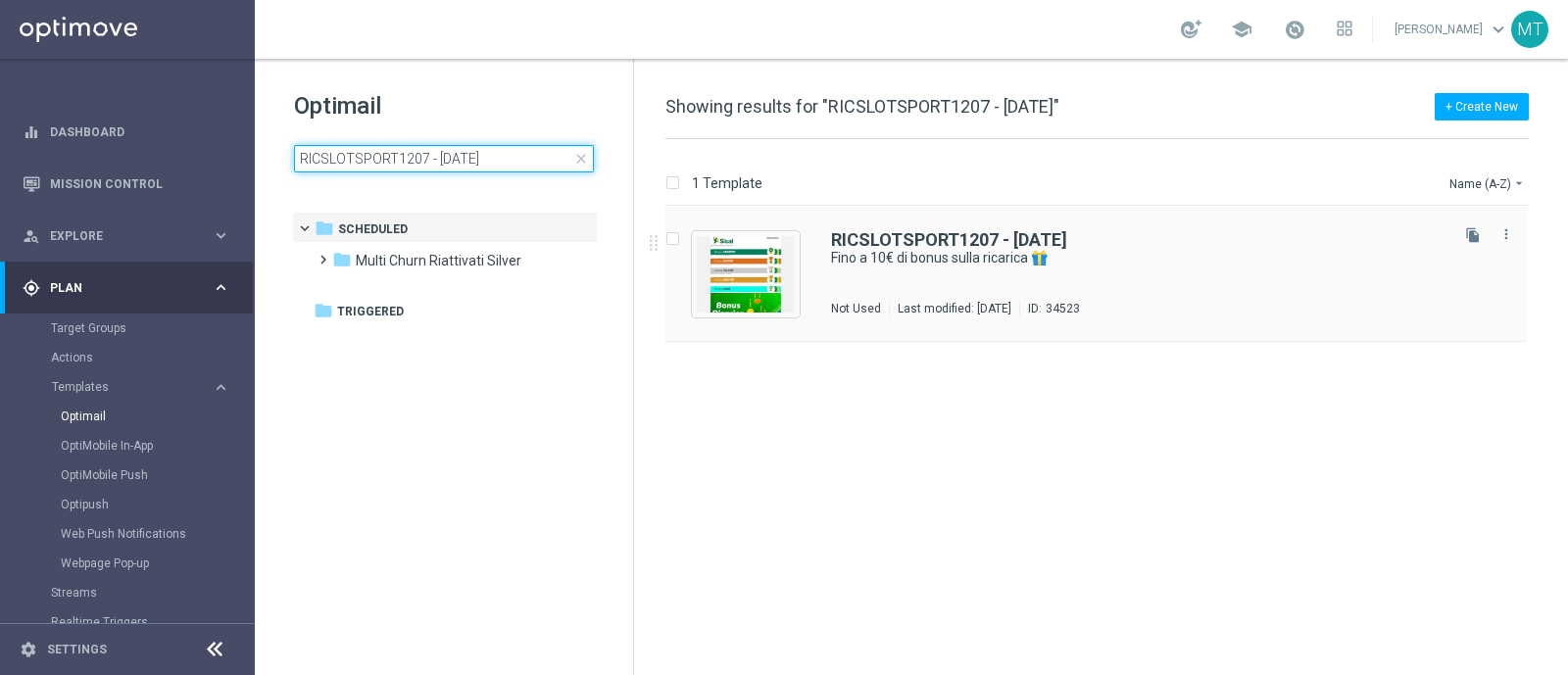 type on "RICSLOTSPORT1207 - 2025-07-12" 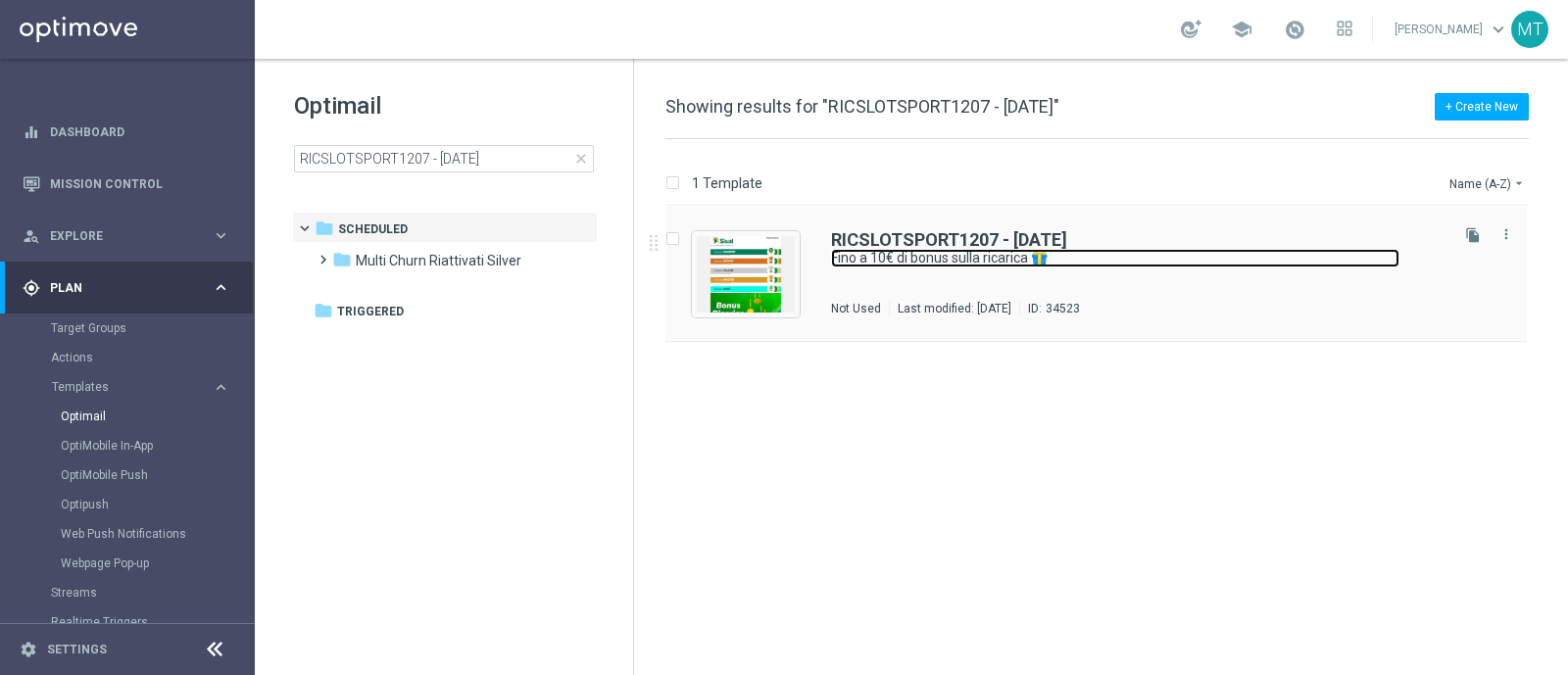 click on "Fino a 10€ di bonus sulla ricarica 🎁" at bounding box center [1115, 258] 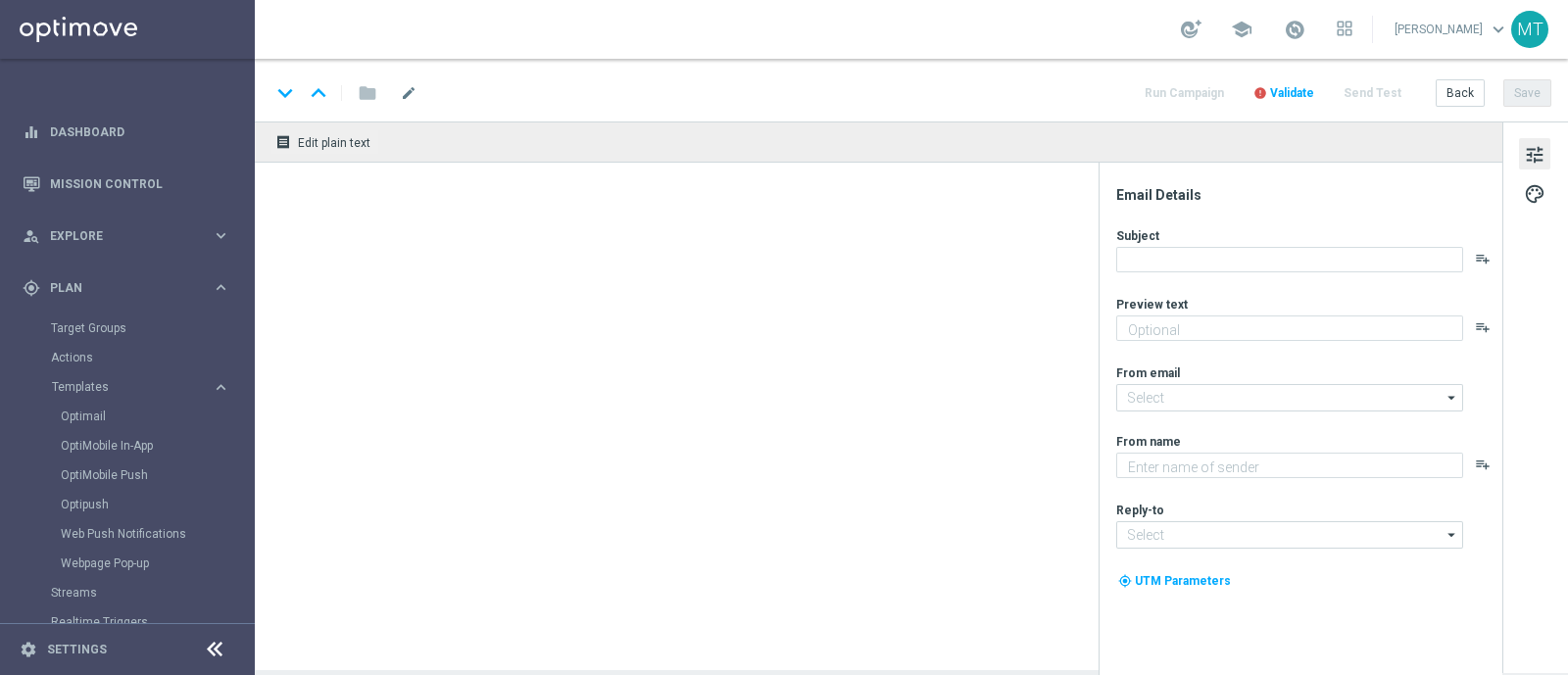type on "Scopri la nuova promozione 🎯" 